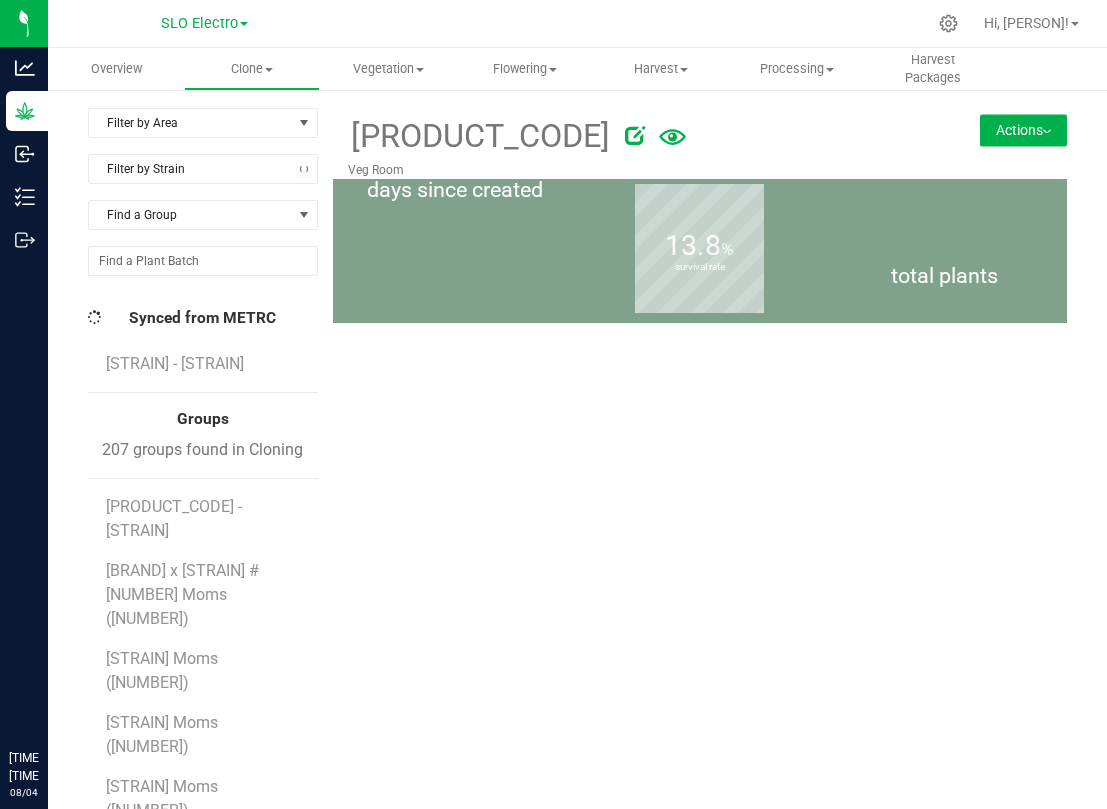 scroll, scrollTop: 0, scrollLeft: 0, axis: both 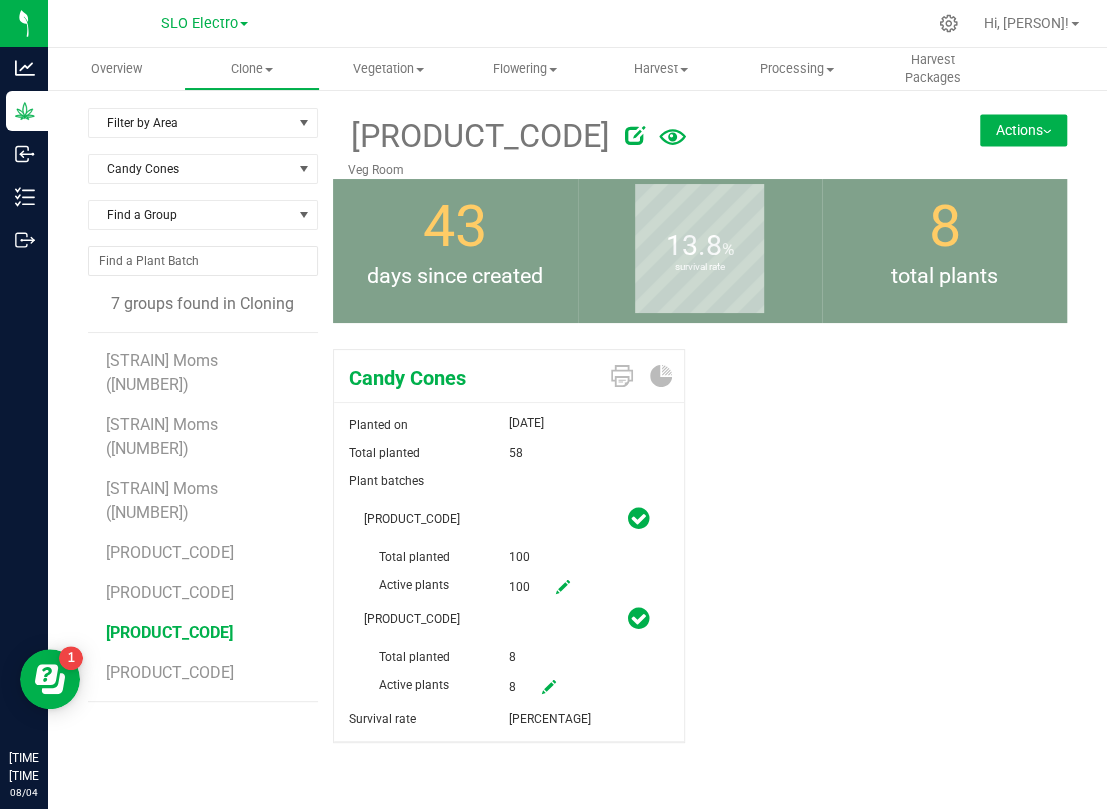 click at bounding box center [549, 687] 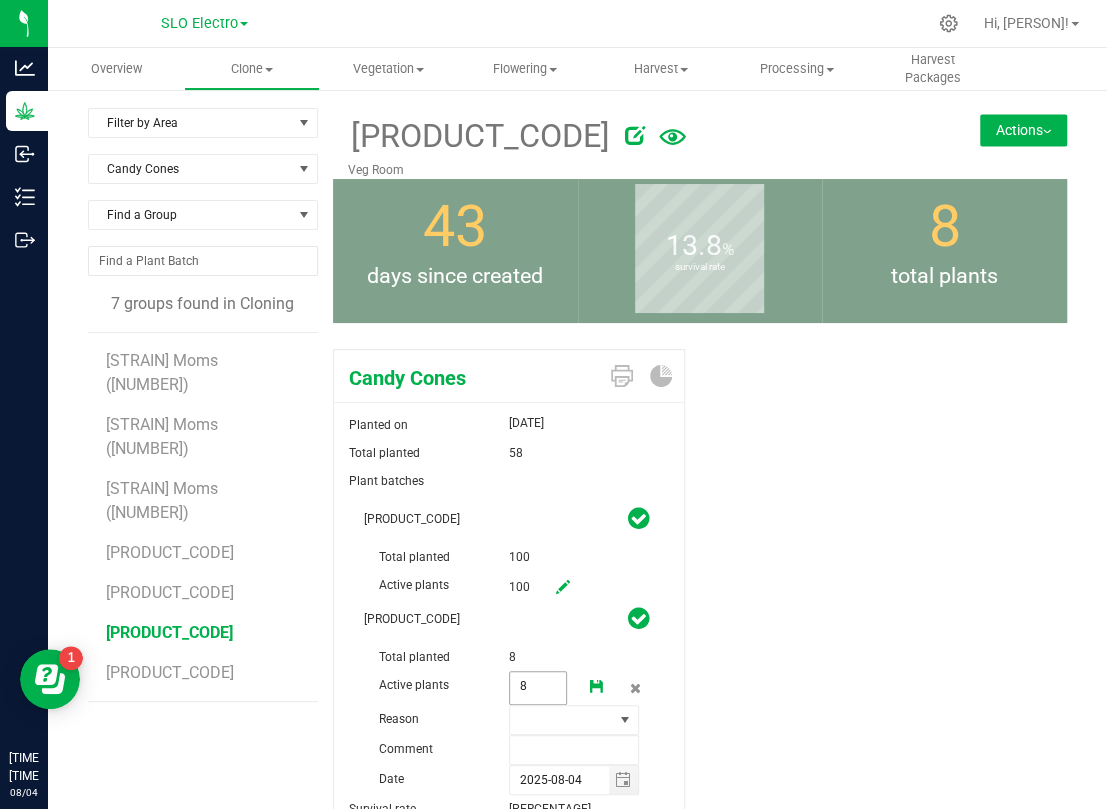 click on "8 8" at bounding box center (538, 688) 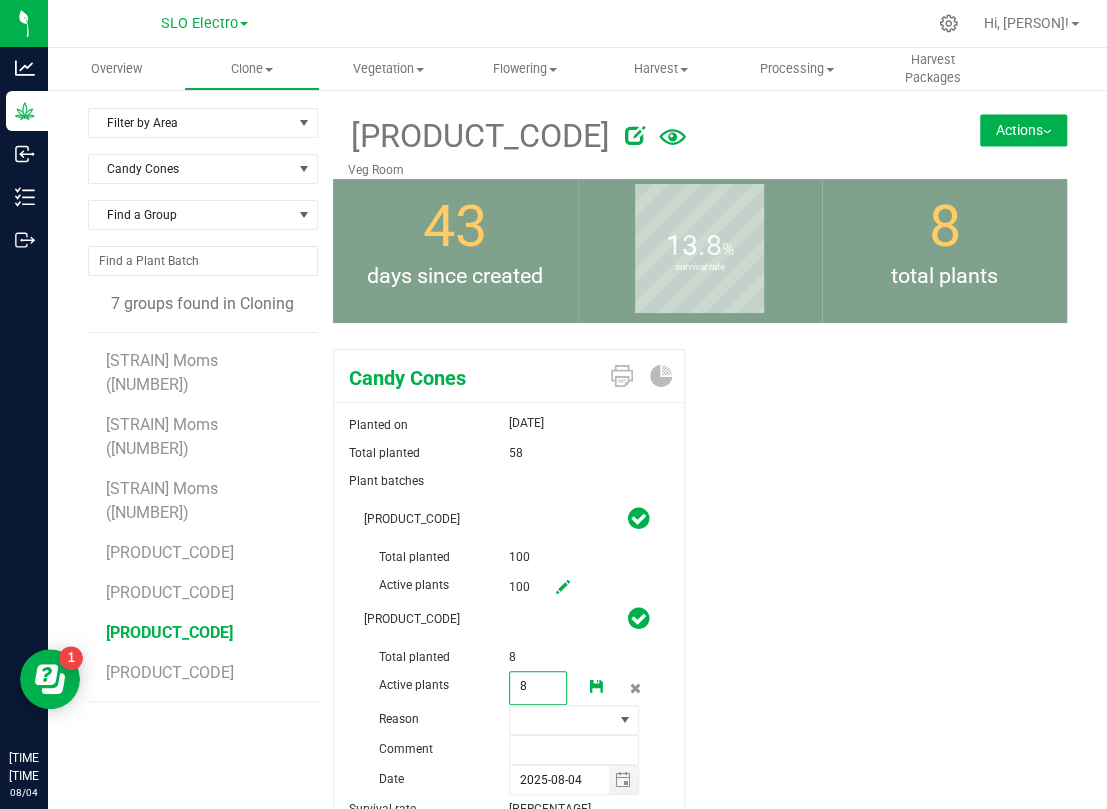 click on "8" at bounding box center [538, 686] 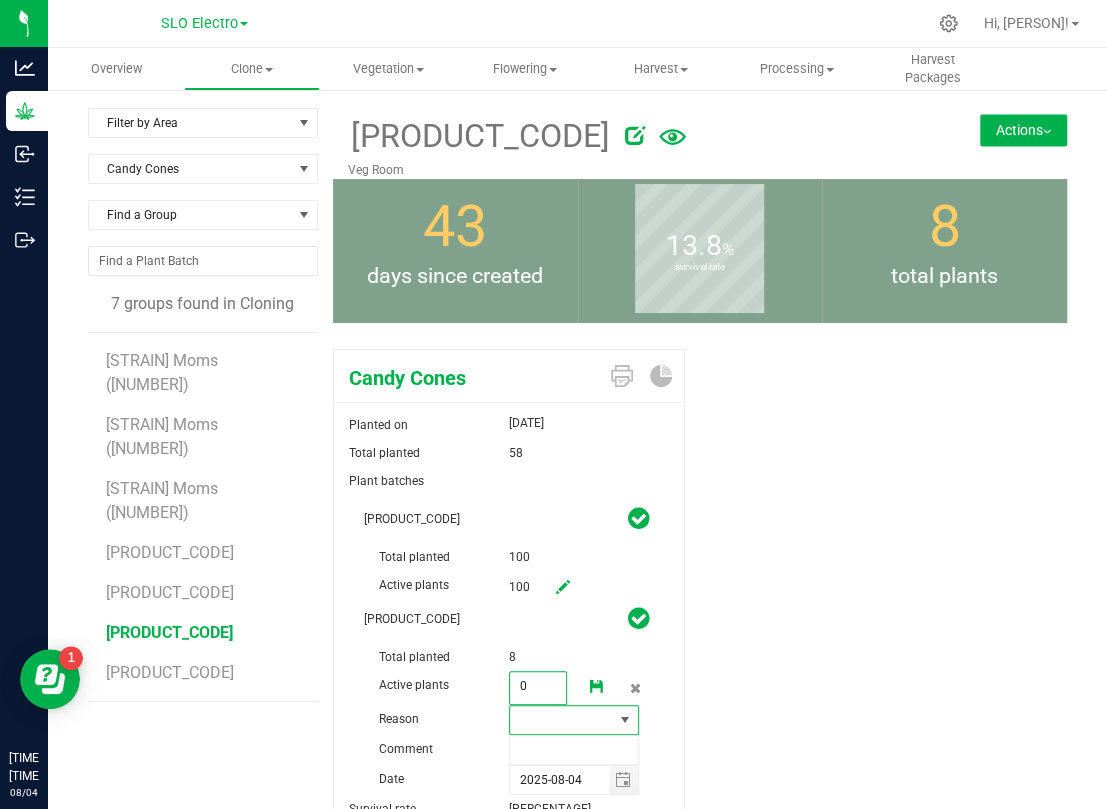 type on "0" 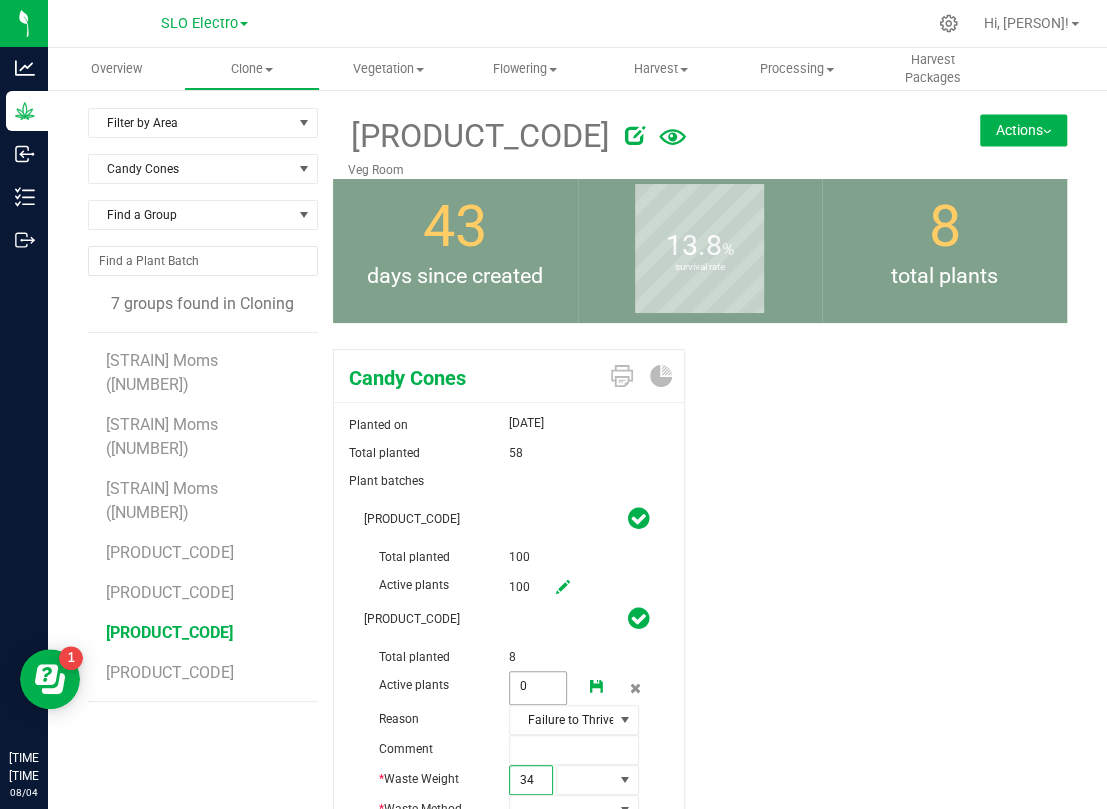 type on "345" 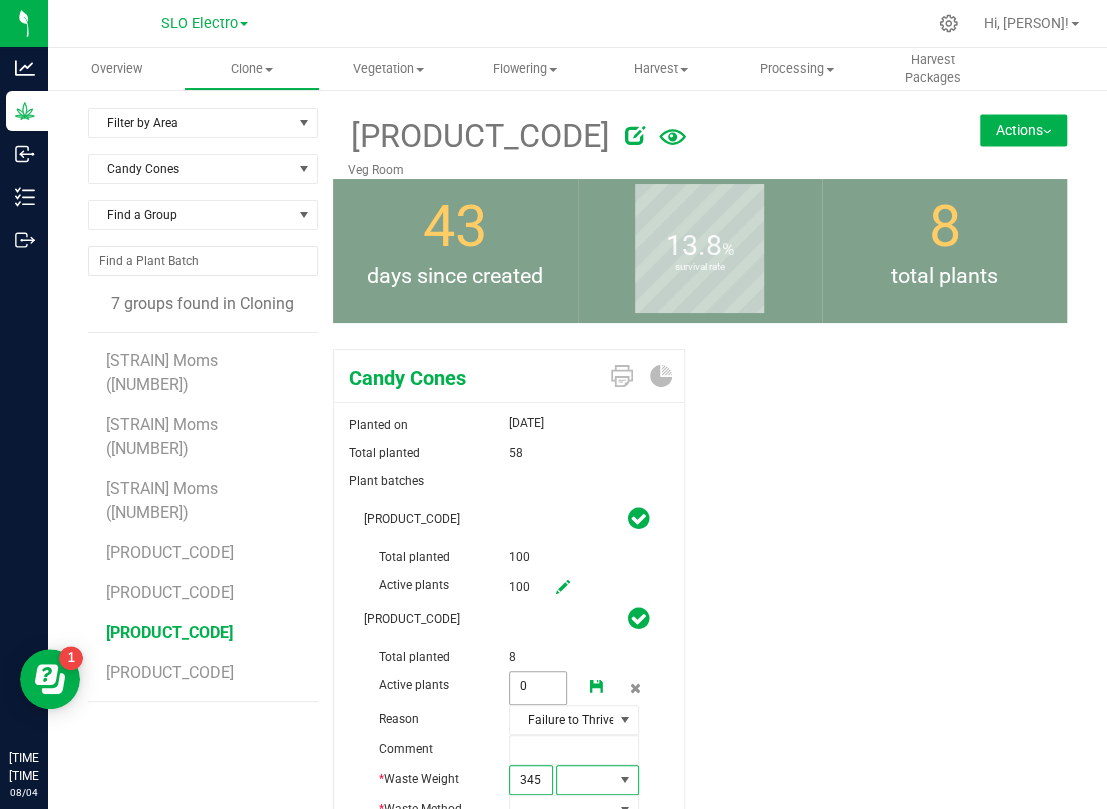 type on "[PRICE]" 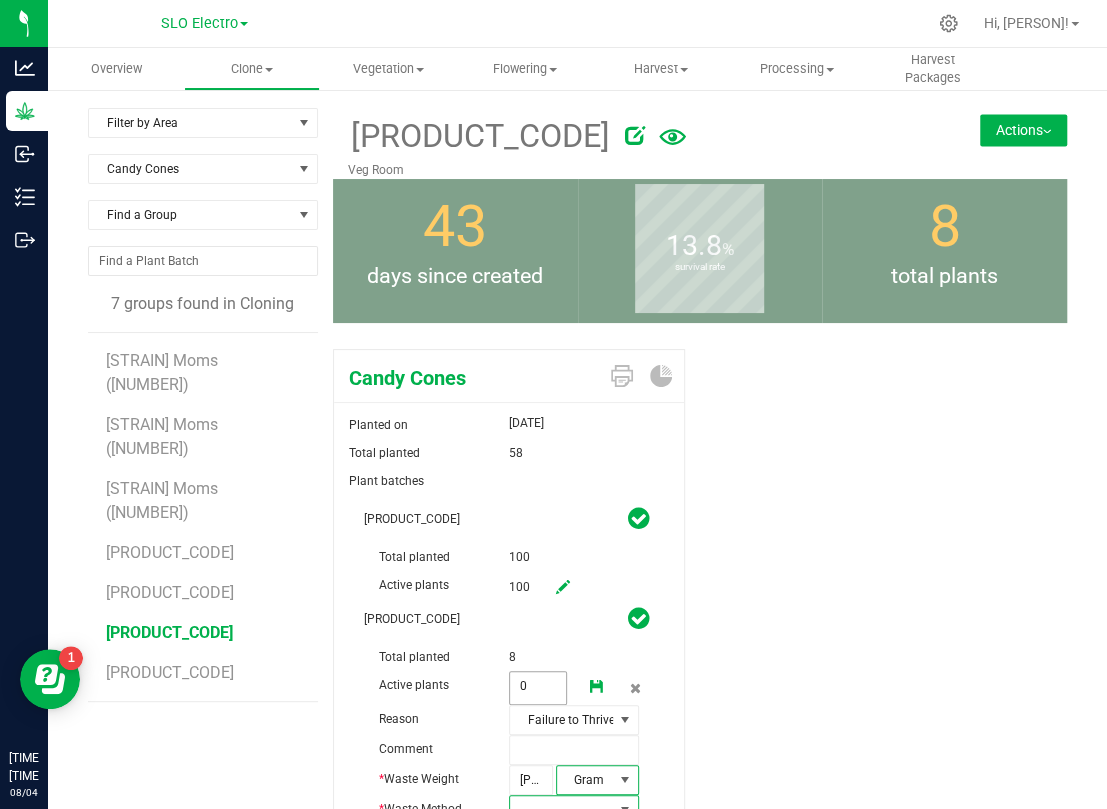 scroll, scrollTop: 14, scrollLeft: 0, axis: vertical 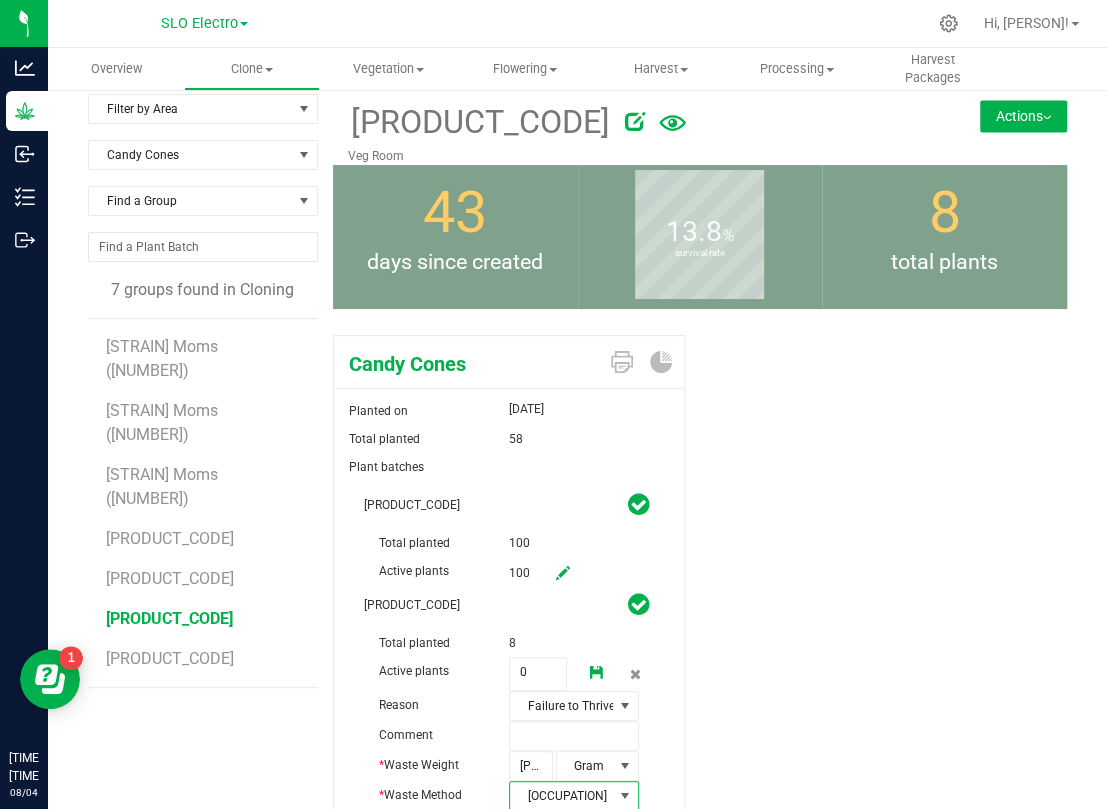 click at bounding box center [597, 673] 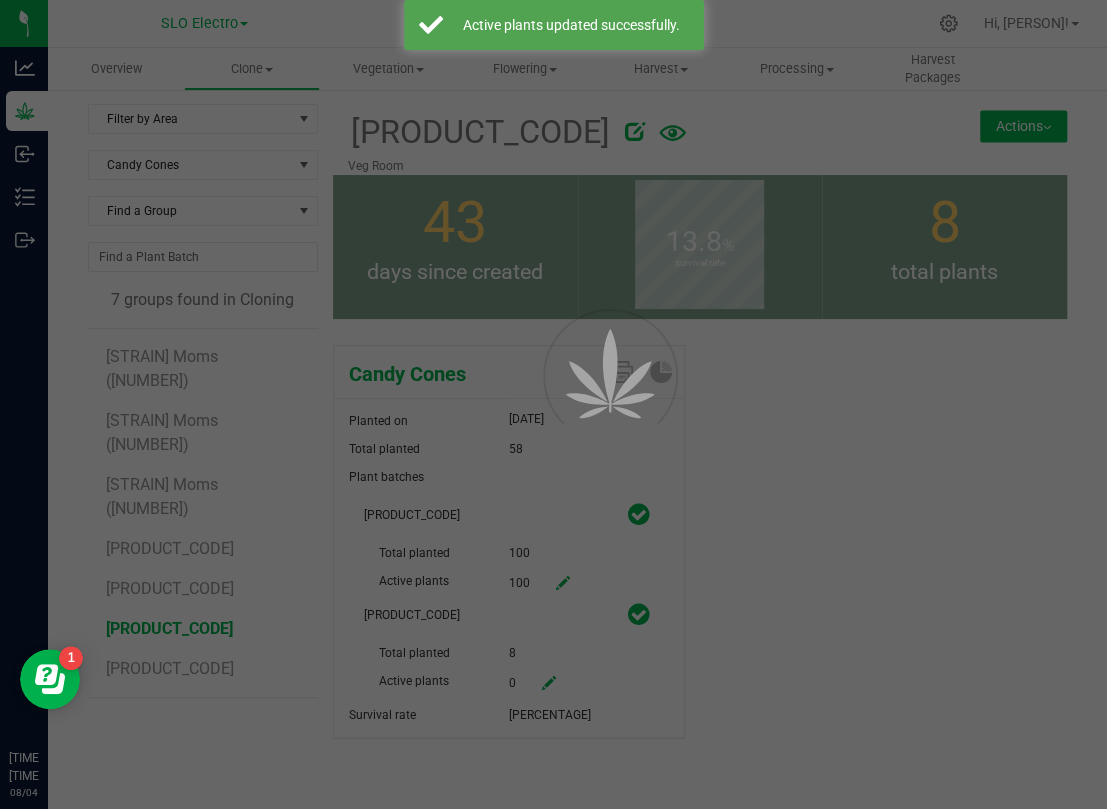 scroll, scrollTop: 3, scrollLeft: 0, axis: vertical 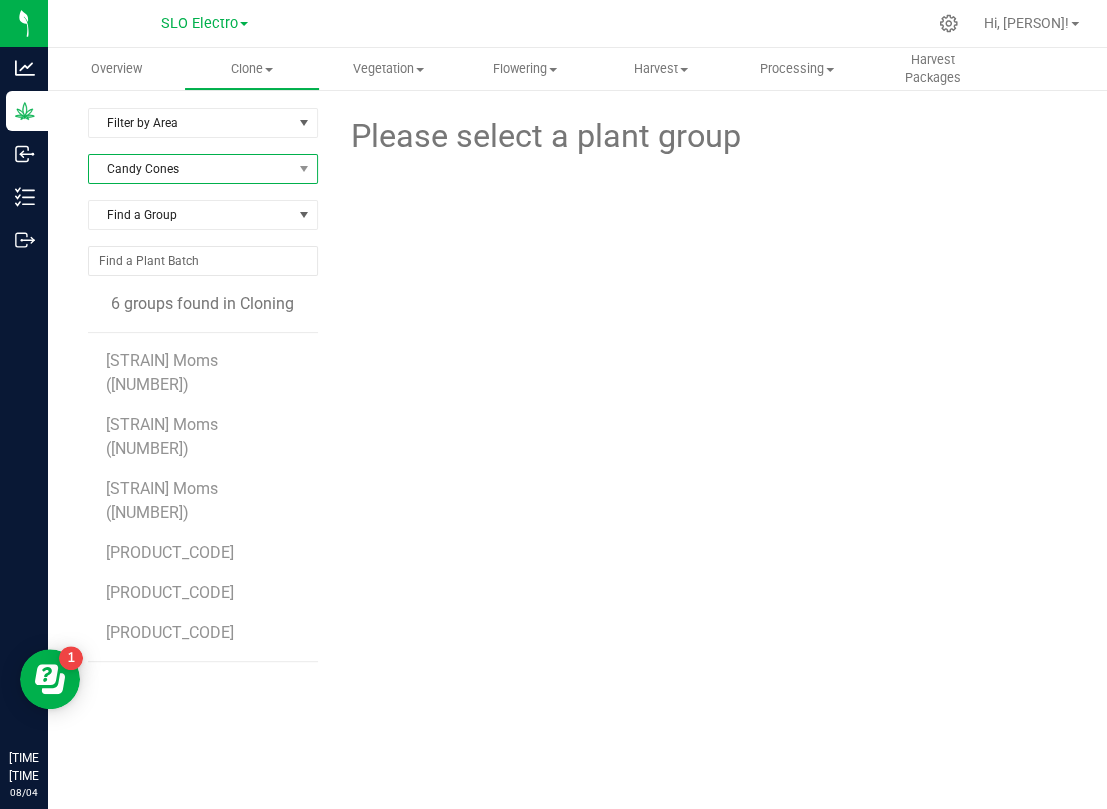 click on "Candy Cones" at bounding box center [190, 169] 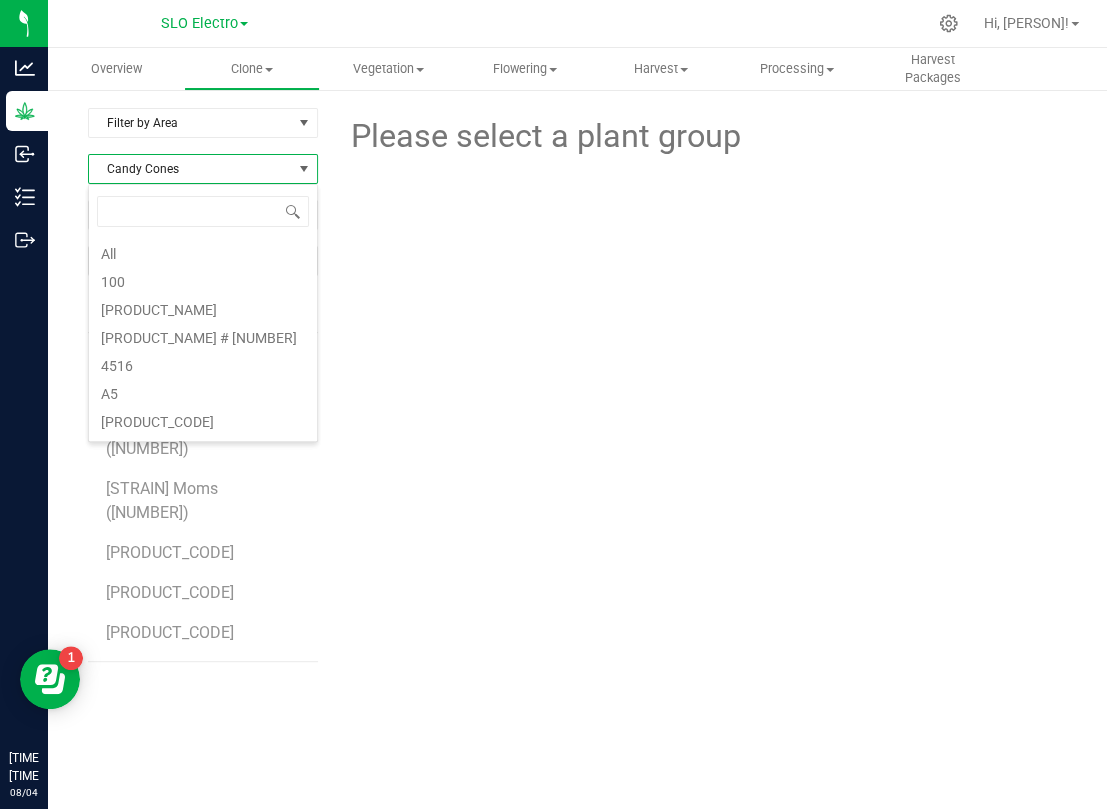 scroll, scrollTop: 1032, scrollLeft: 0, axis: vertical 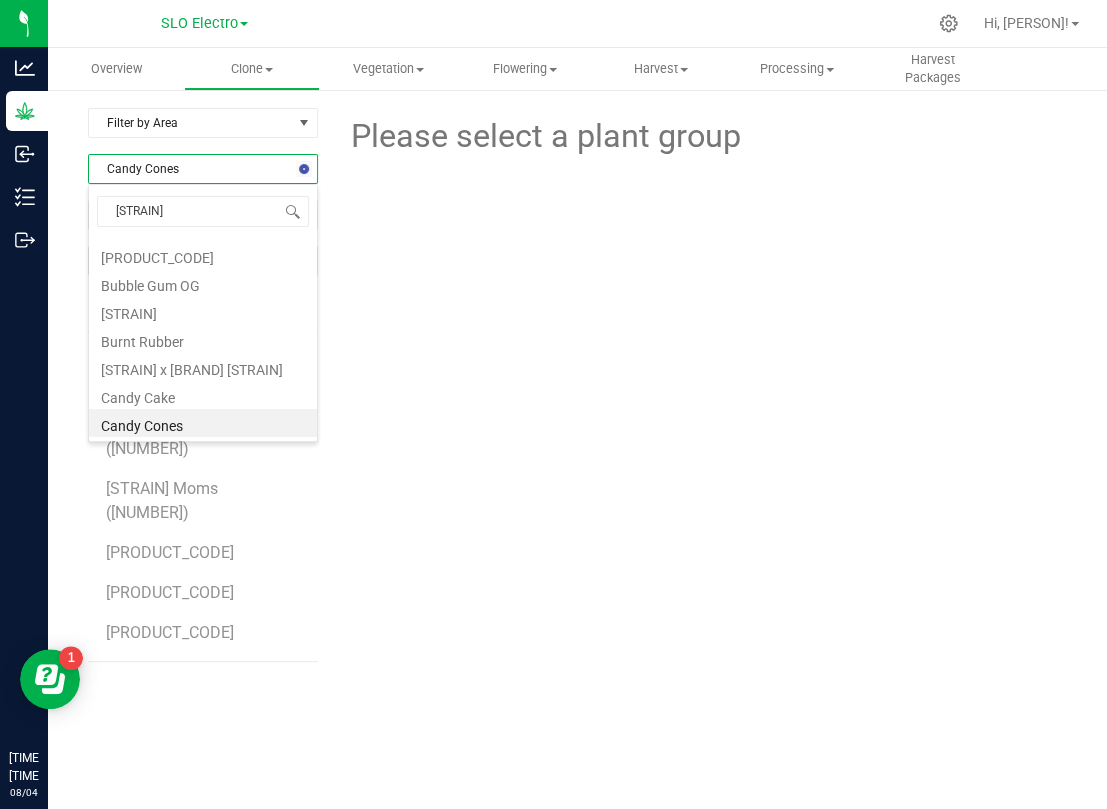 type on "zerber" 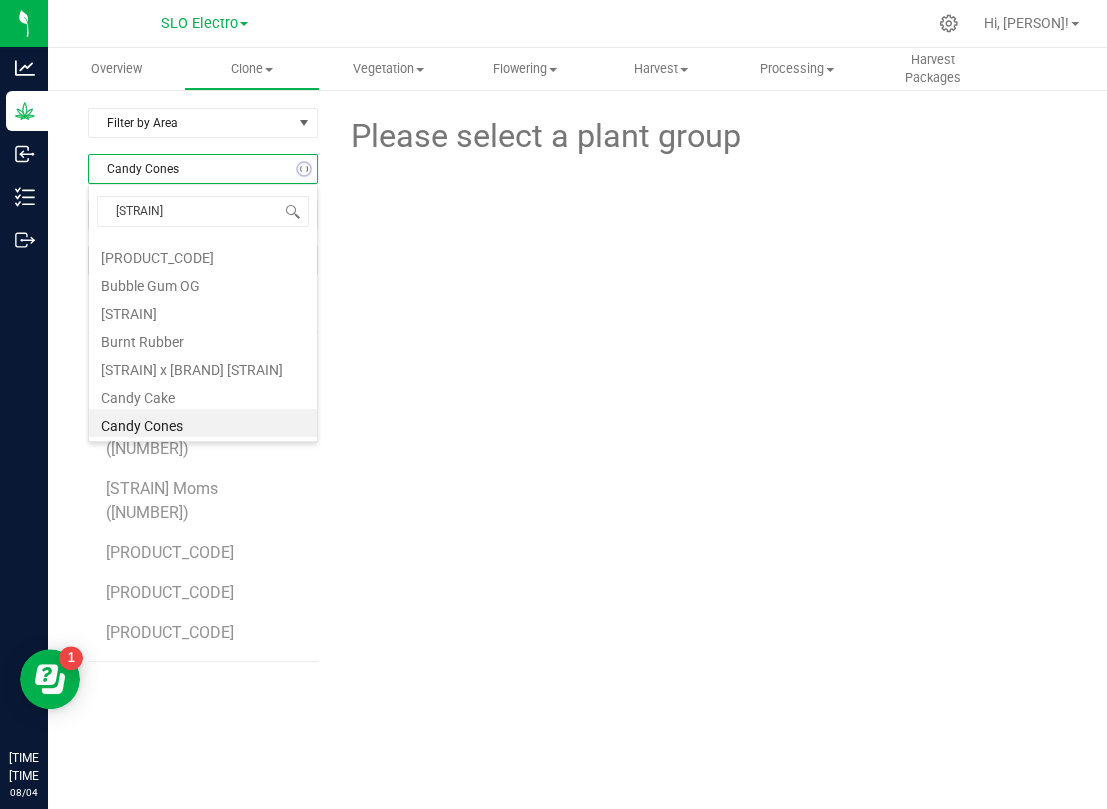 scroll, scrollTop: 0, scrollLeft: 0, axis: both 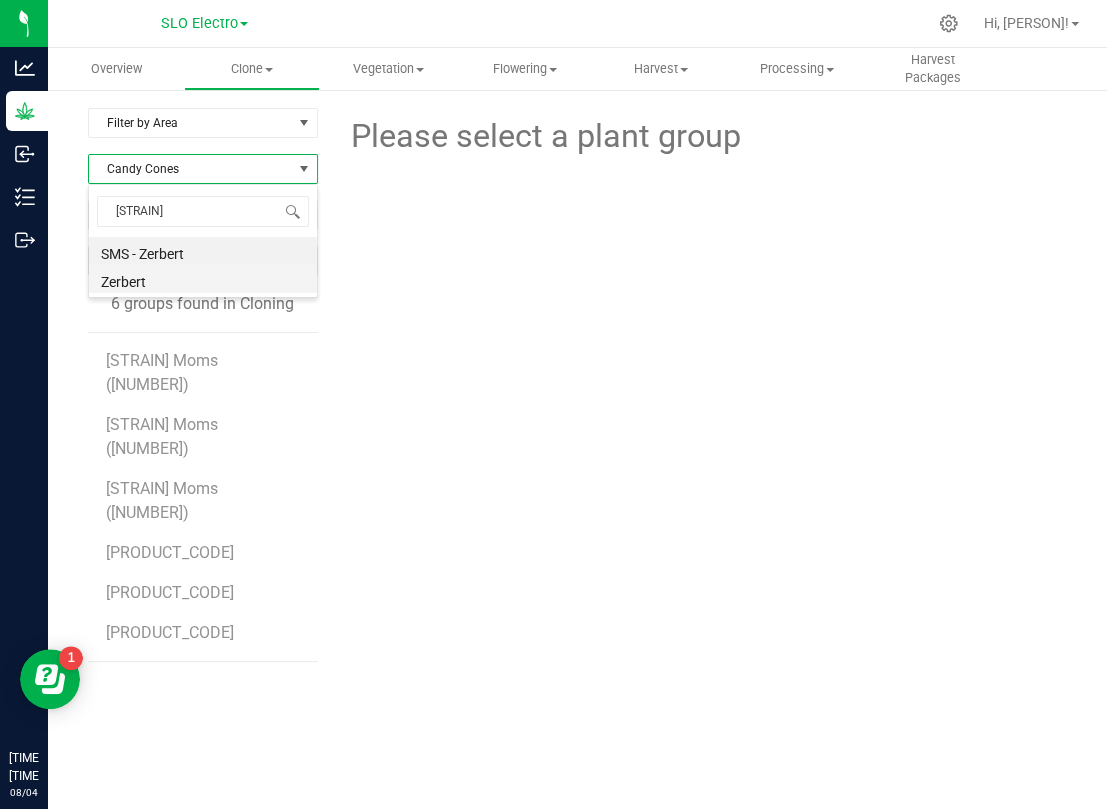 click on "Zerbert" at bounding box center [203, 279] 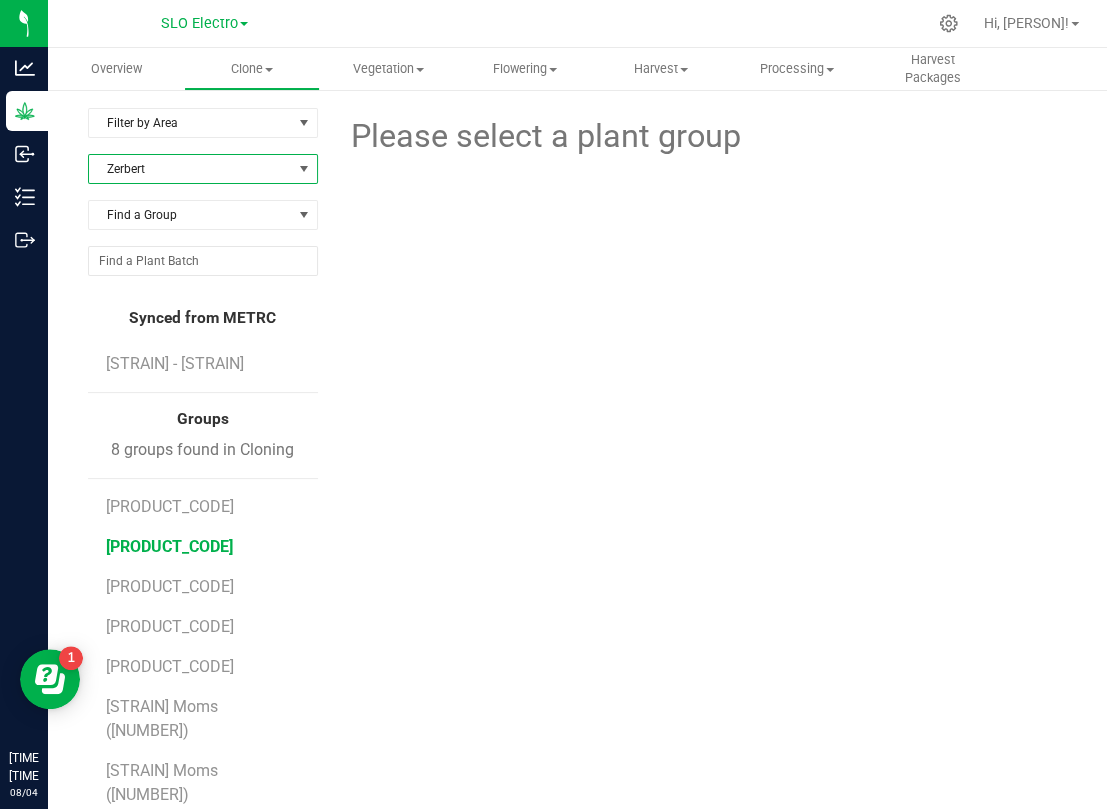 click on "ELO4-0040- 16" at bounding box center (169, 546) 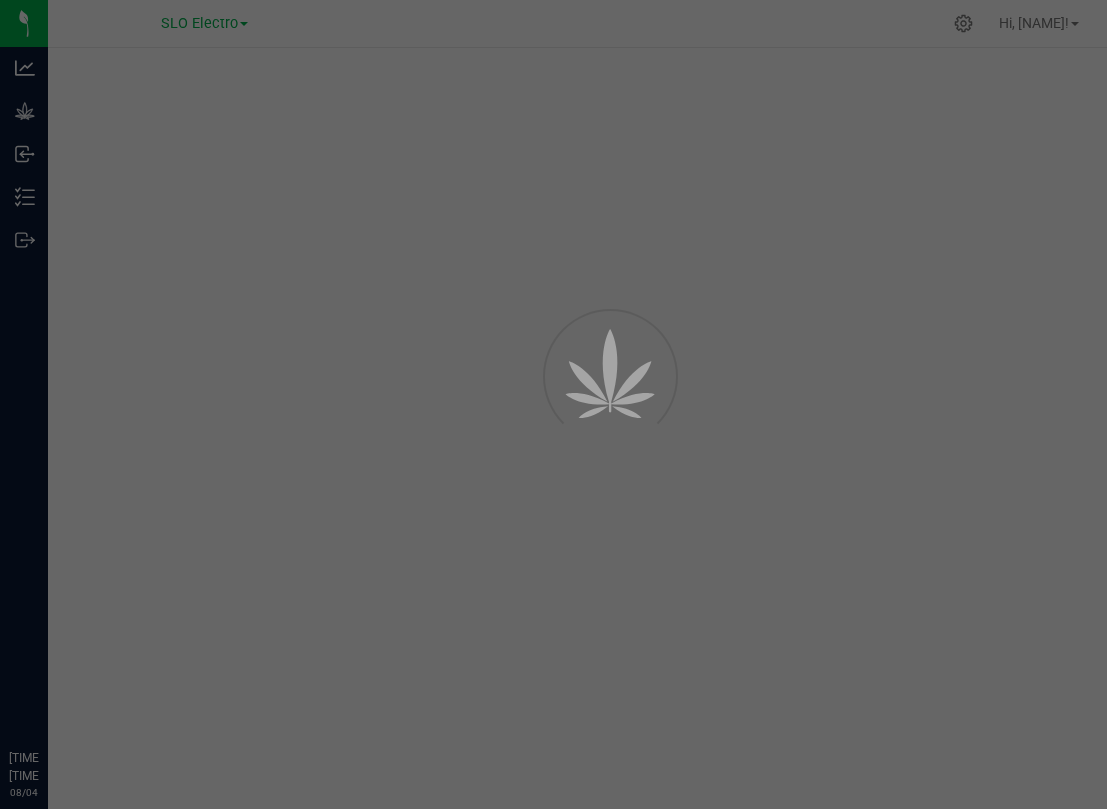 scroll, scrollTop: 0, scrollLeft: 0, axis: both 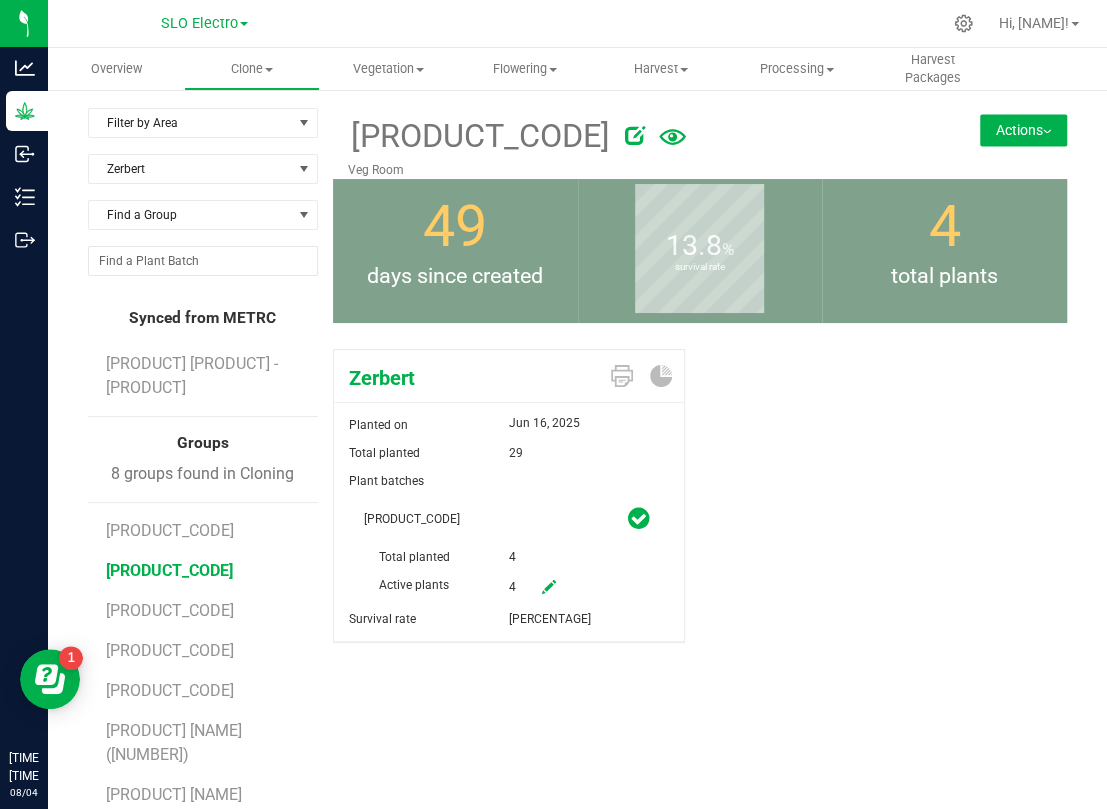 click on "4" at bounding box center (538, 557) 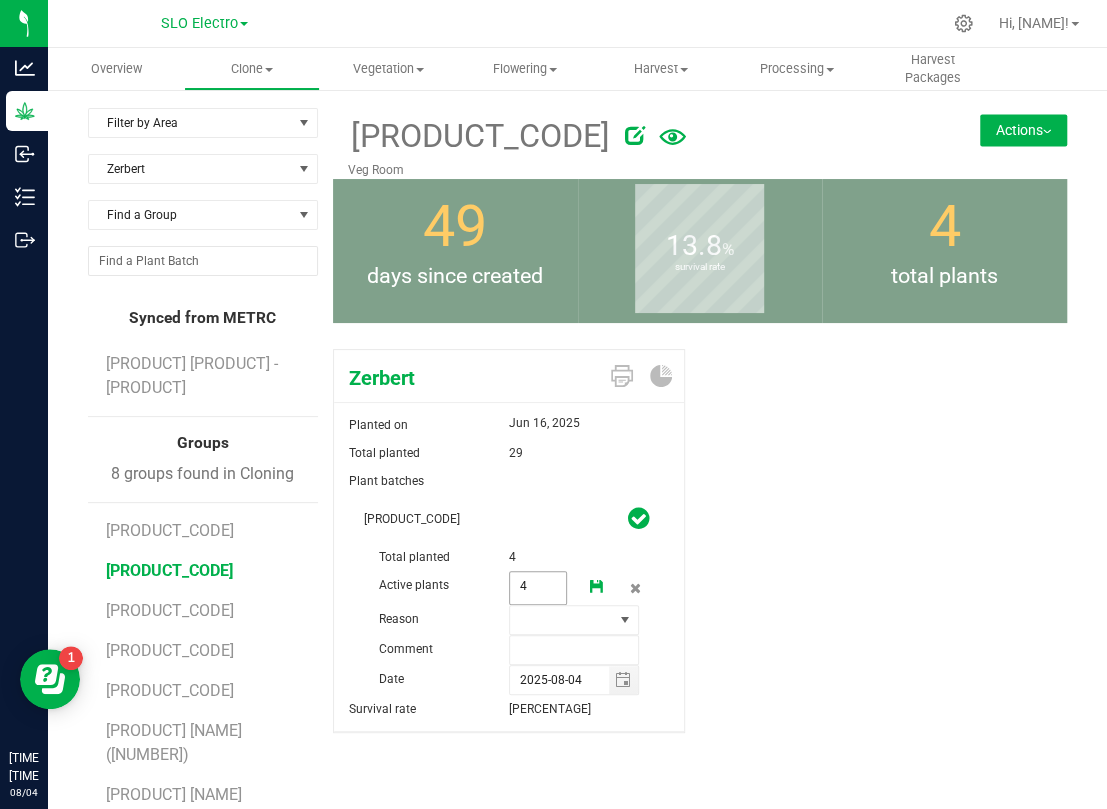 click on "4 4" at bounding box center [538, 588] 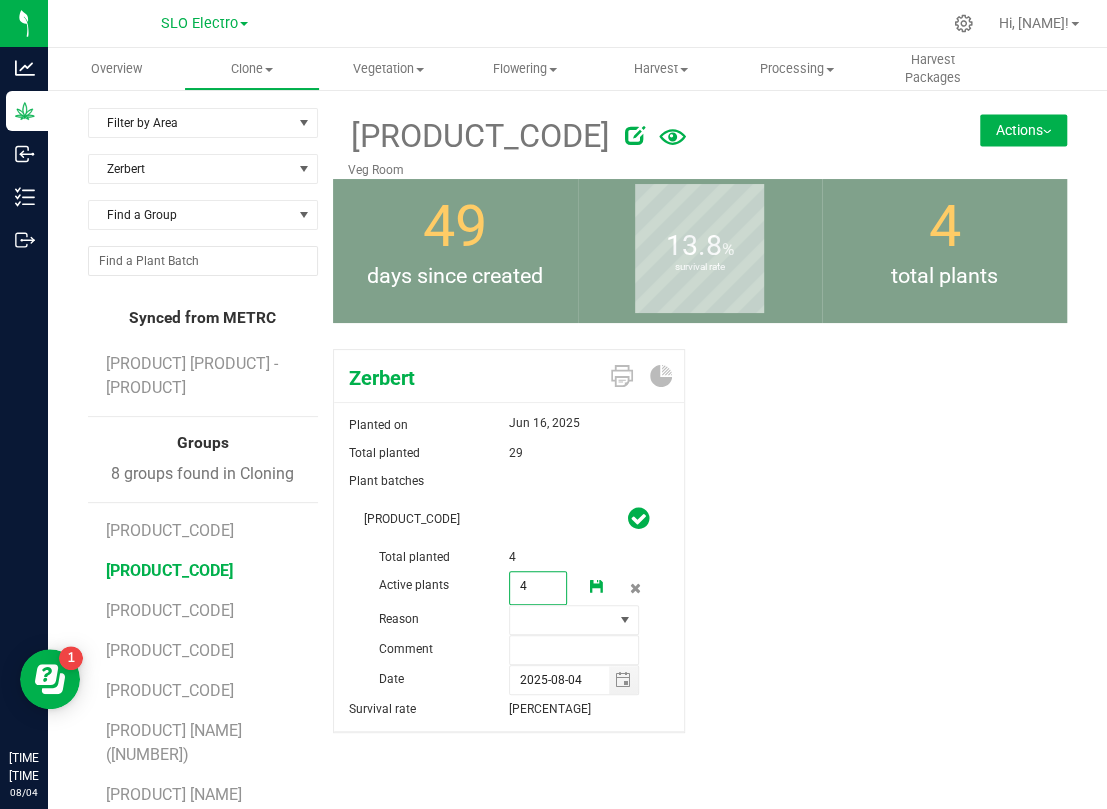 click on "4" at bounding box center (538, 586) 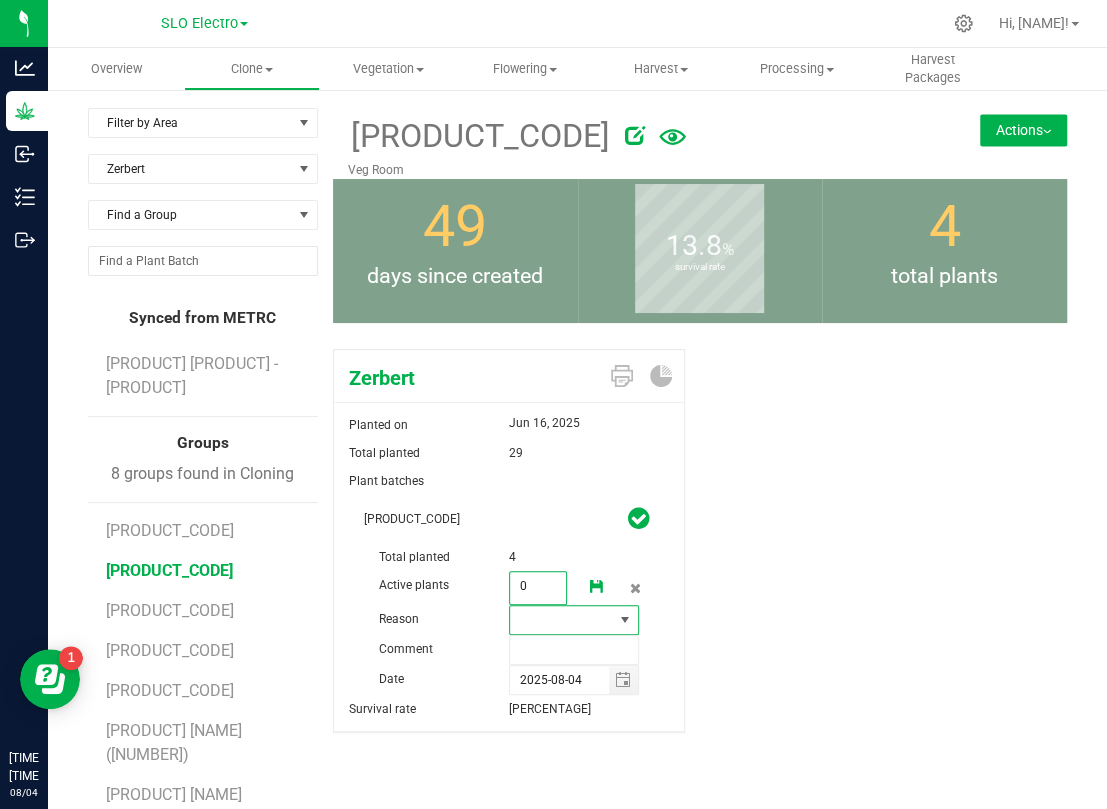 type on "0" 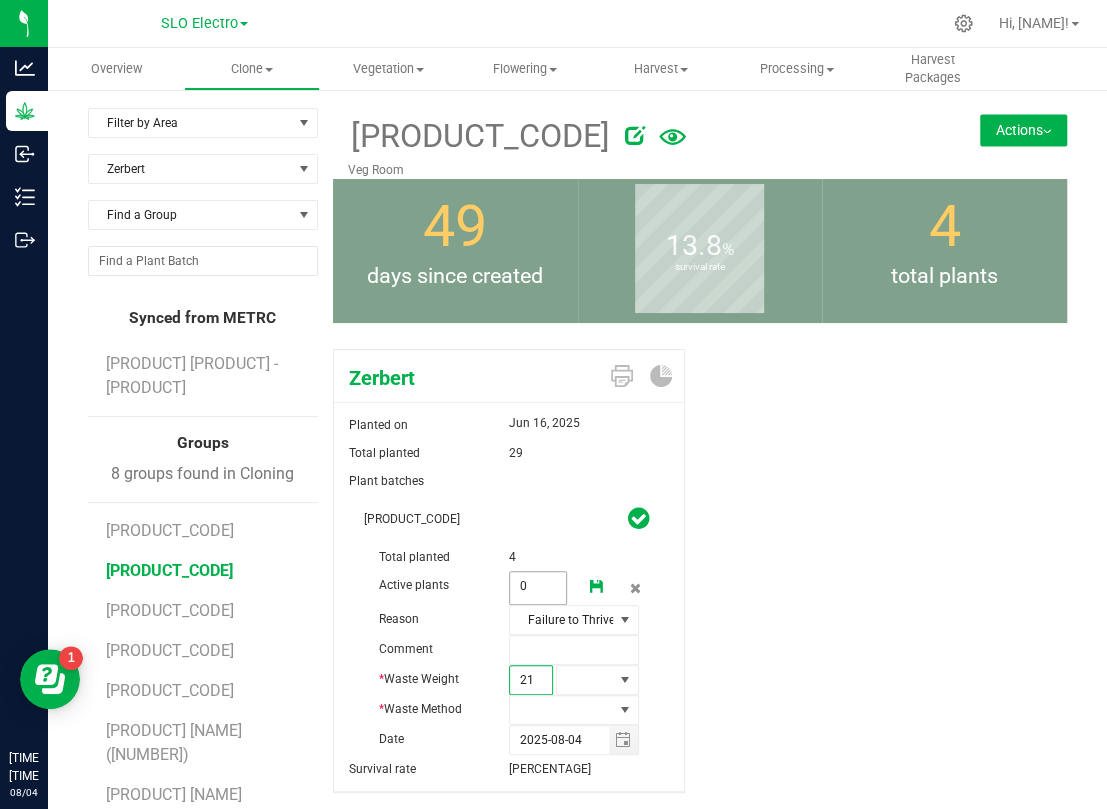 type on "210" 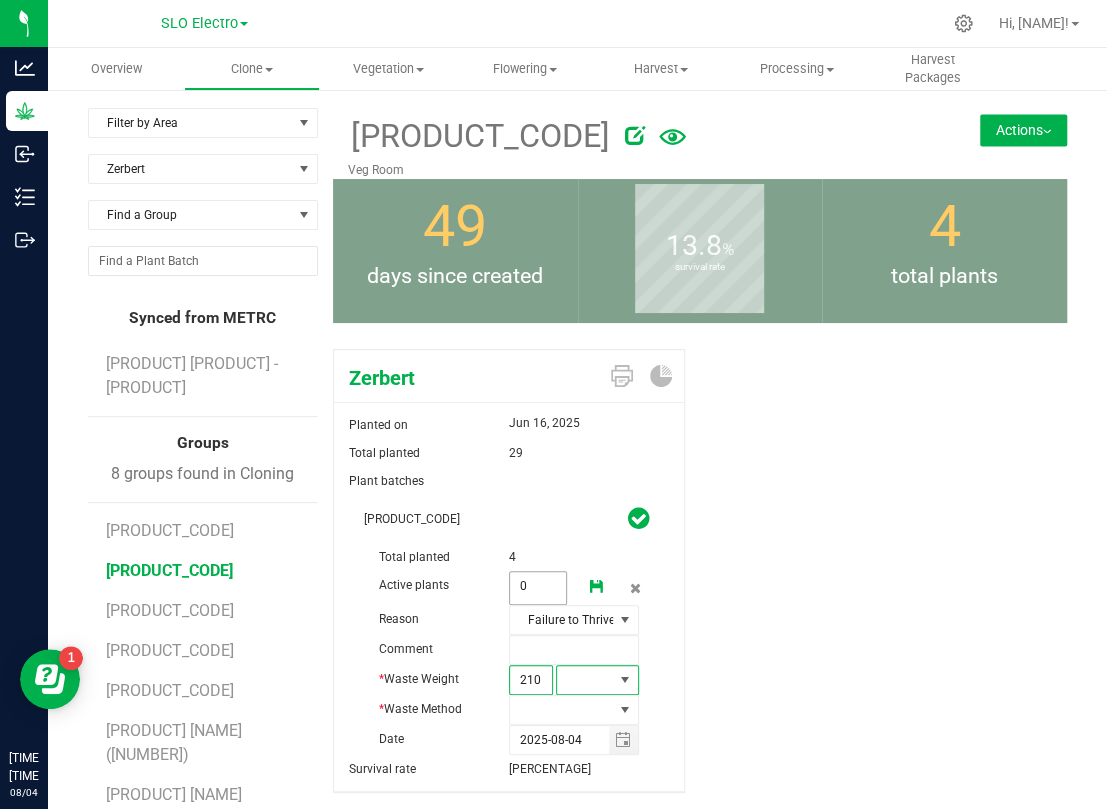type on "210.0000" 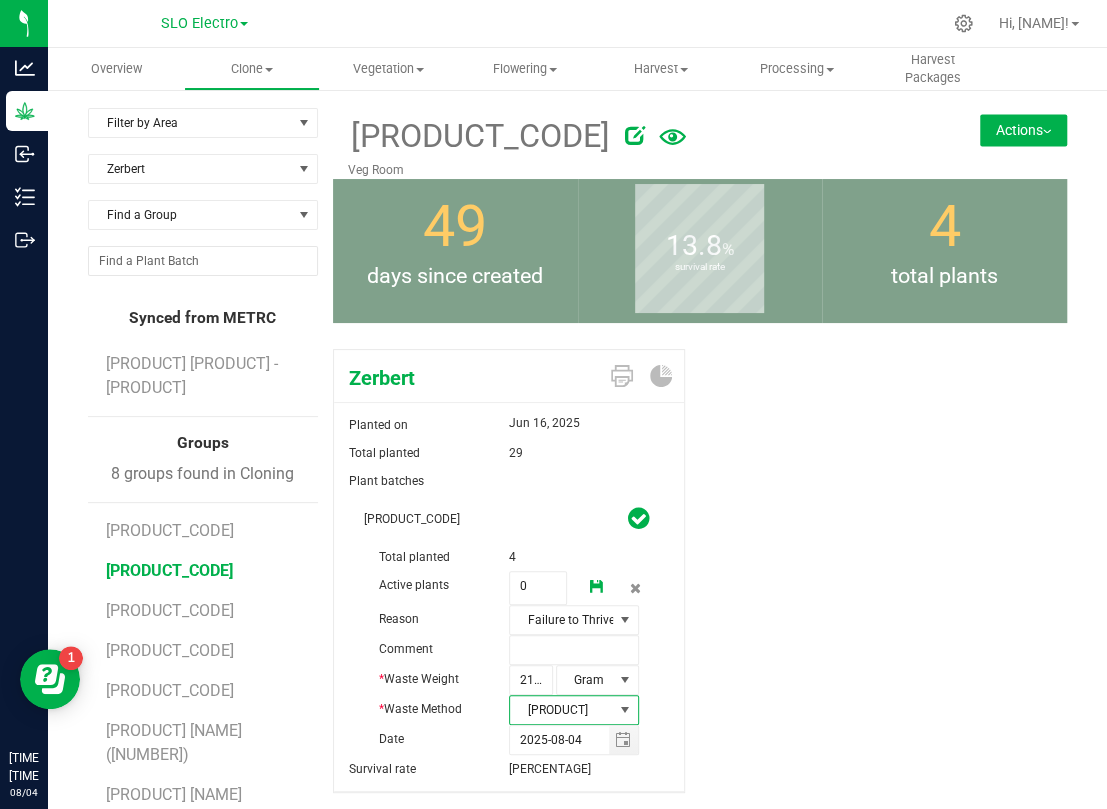 click at bounding box center [597, 587] 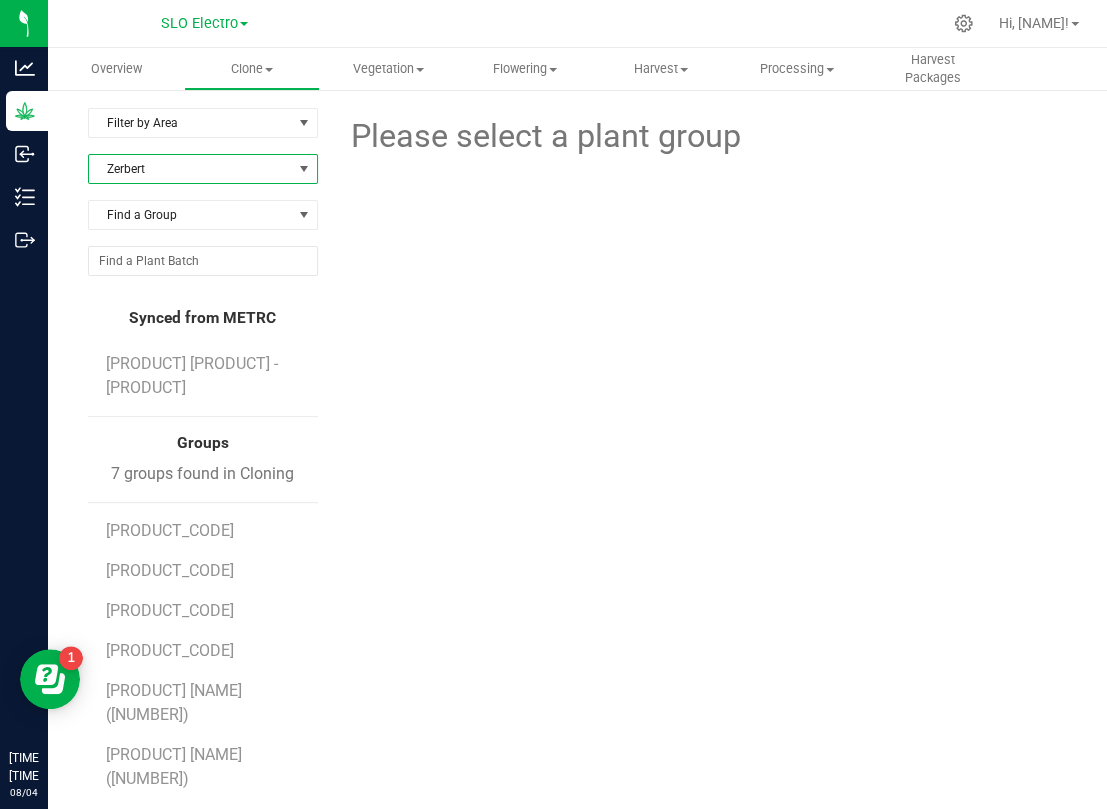 click on "Zerbert" at bounding box center [190, 169] 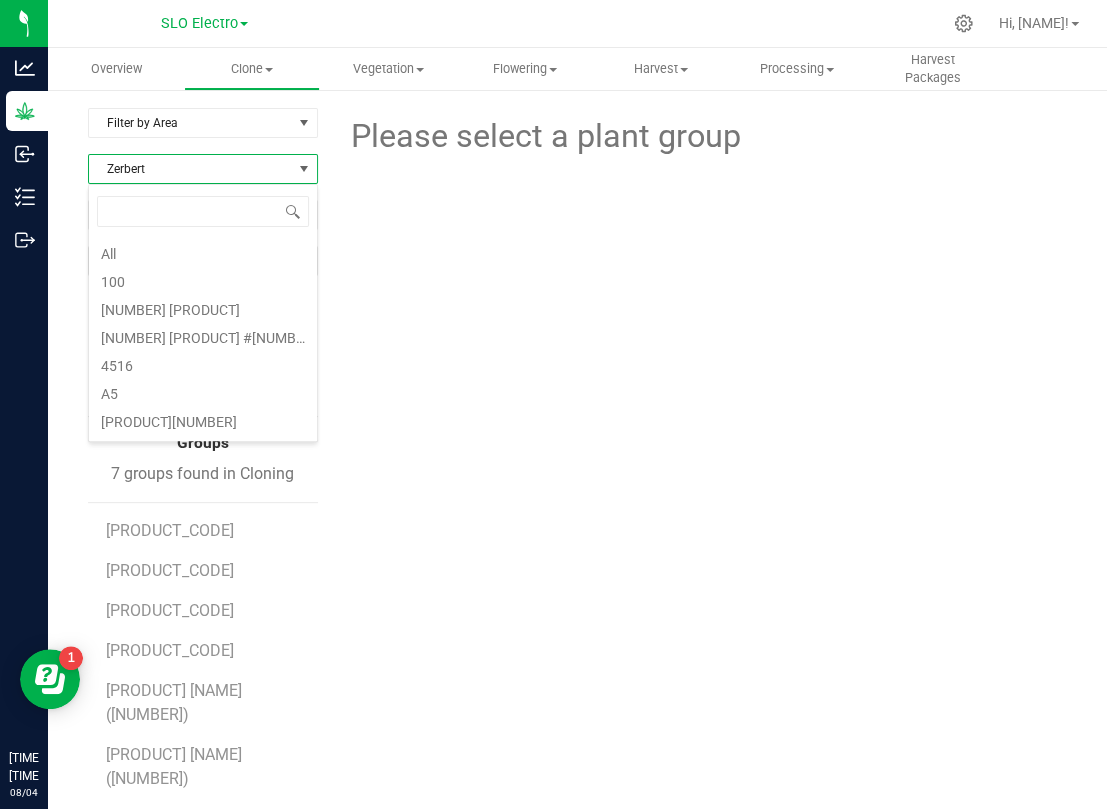 scroll, scrollTop: 10244, scrollLeft: 0, axis: vertical 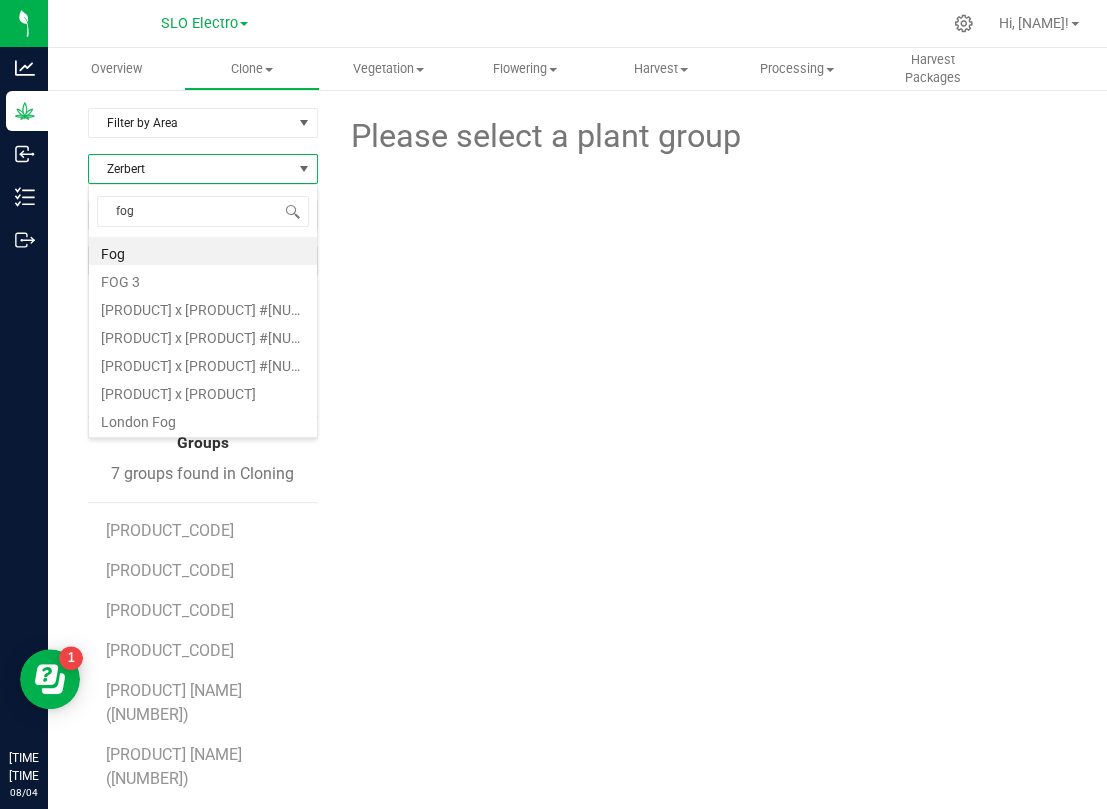 type on "fog 3" 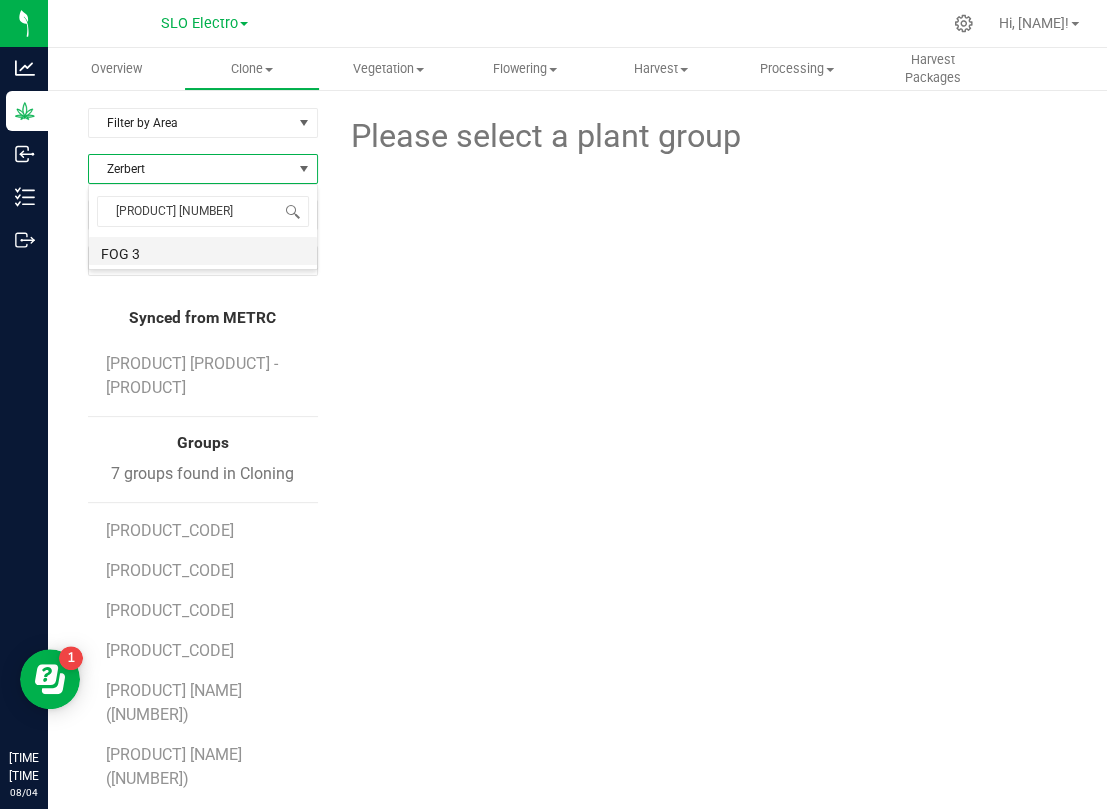 click on "FOG 3" at bounding box center (203, 251) 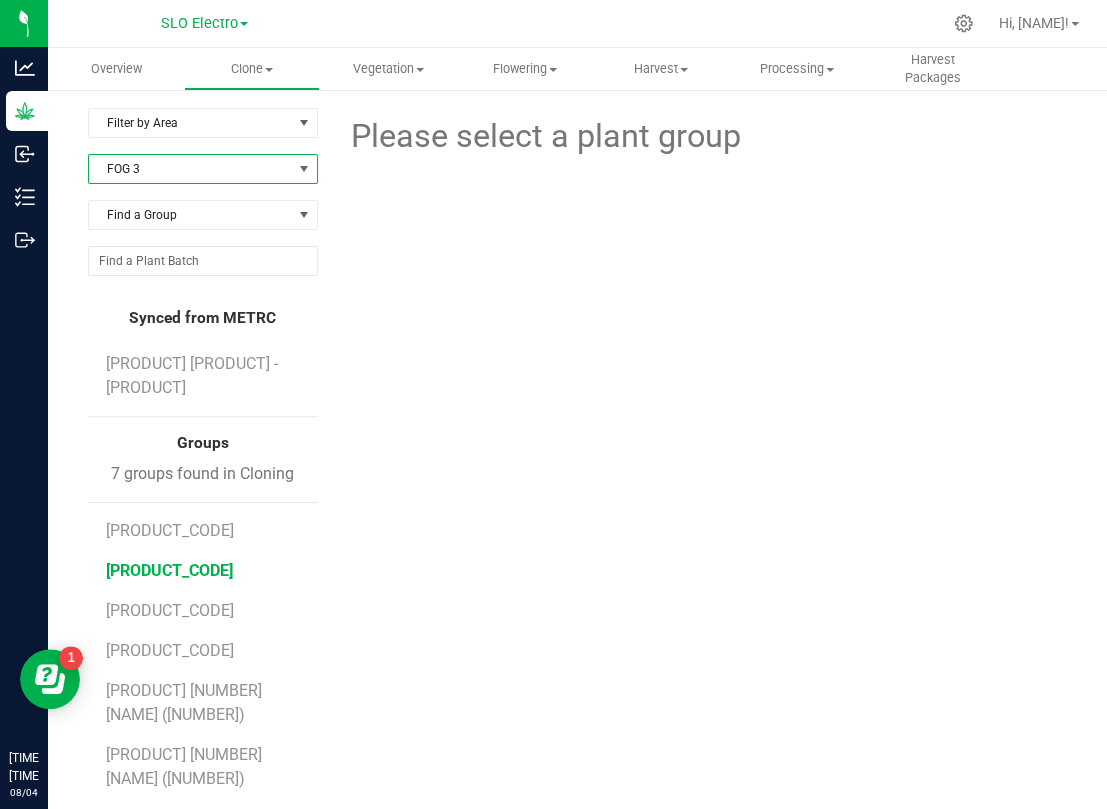 click on "ELO4-0076- 16" at bounding box center [169, 570] 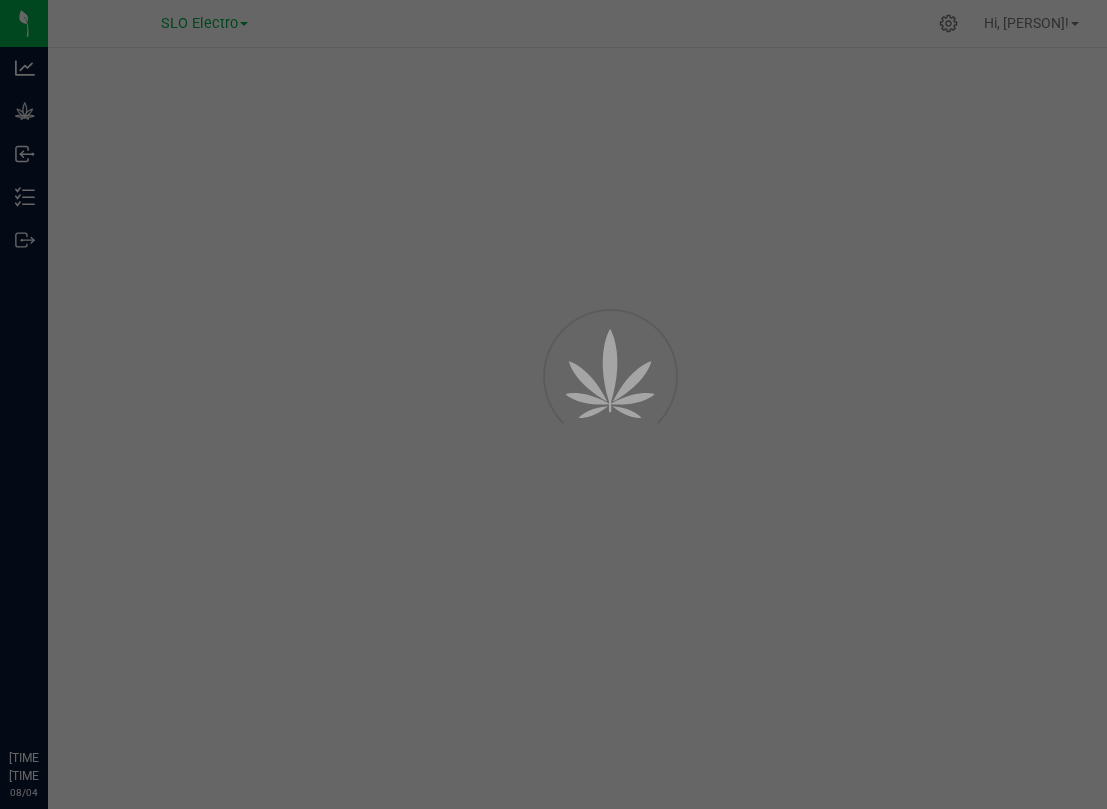 scroll, scrollTop: 0, scrollLeft: 0, axis: both 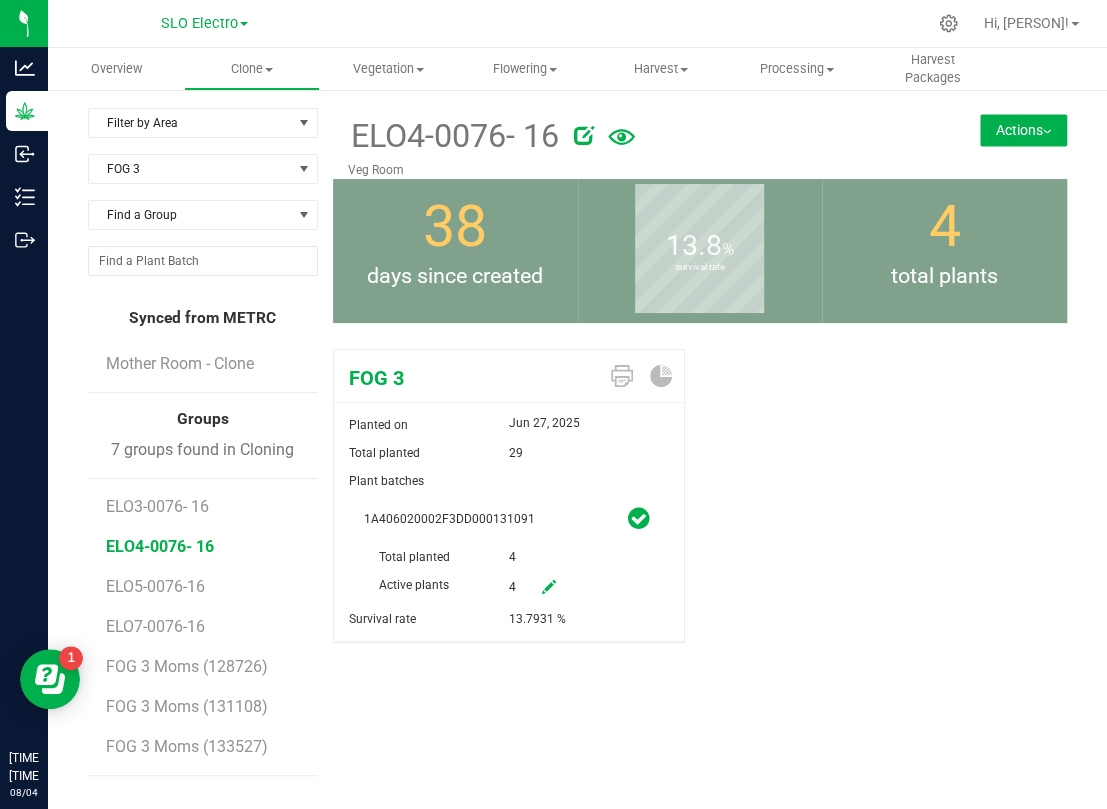 click at bounding box center (549, 587) 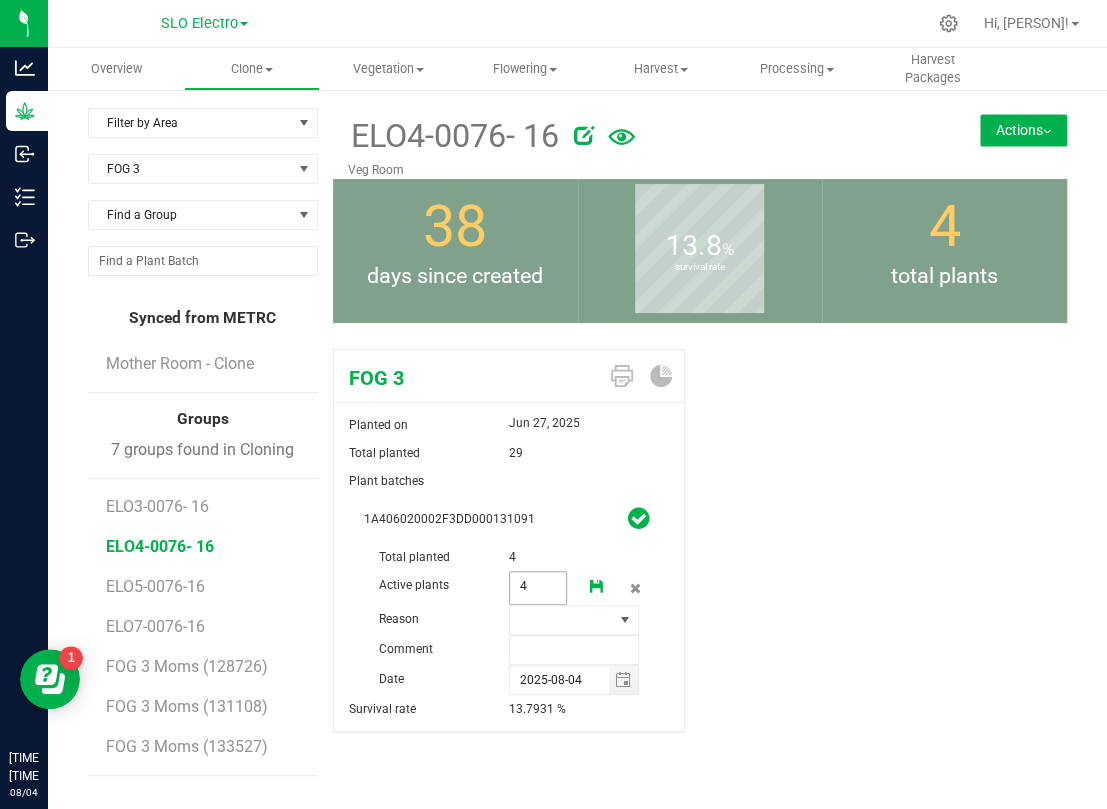 click on "4 4" at bounding box center [538, 588] 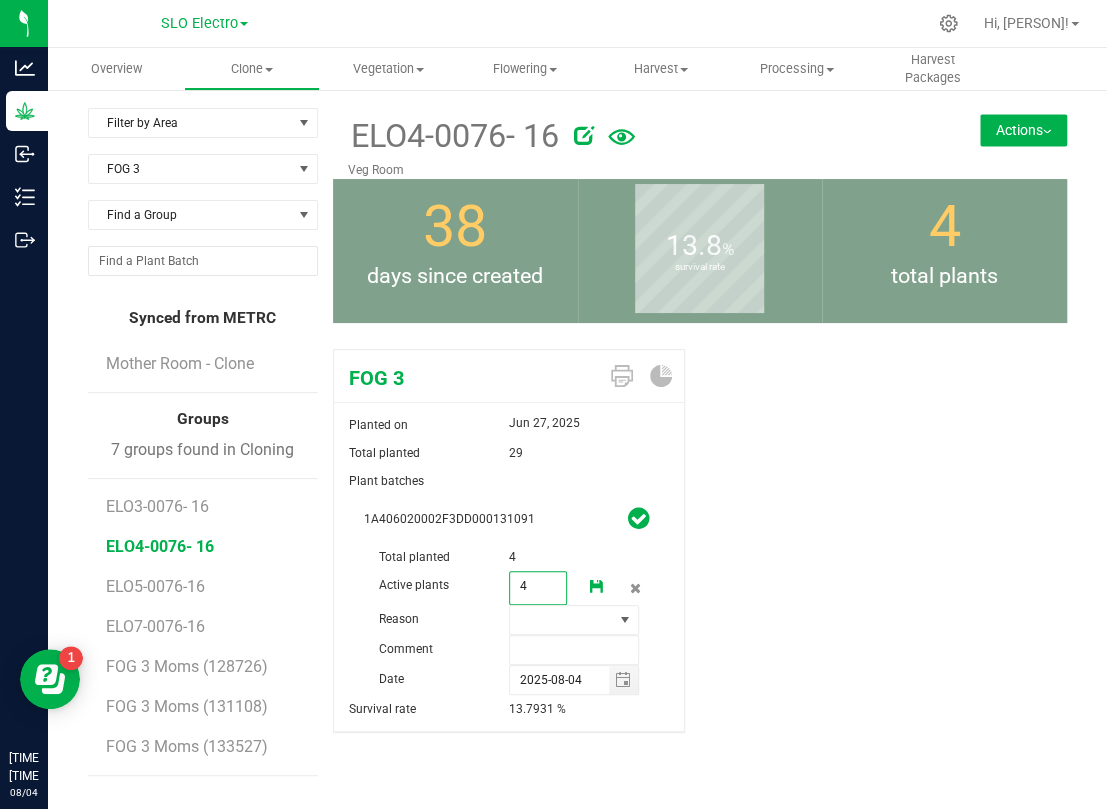 click on "4" at bounding box center [538, 586] 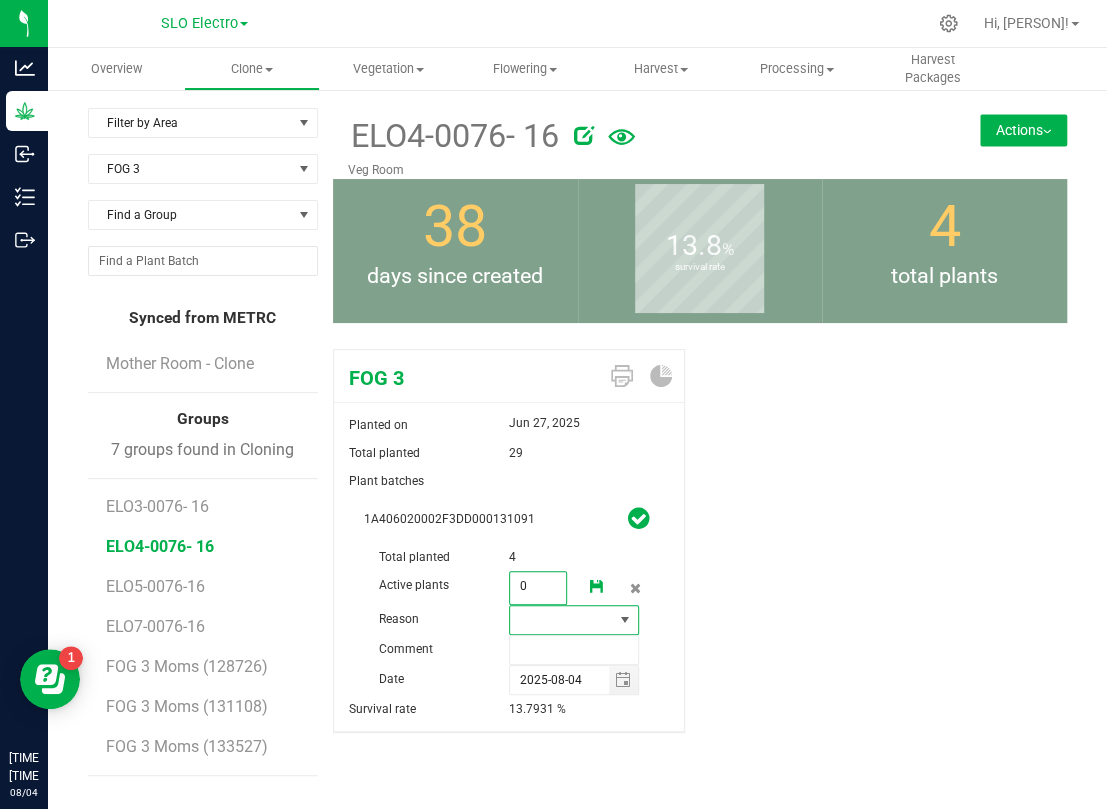 type on "0" 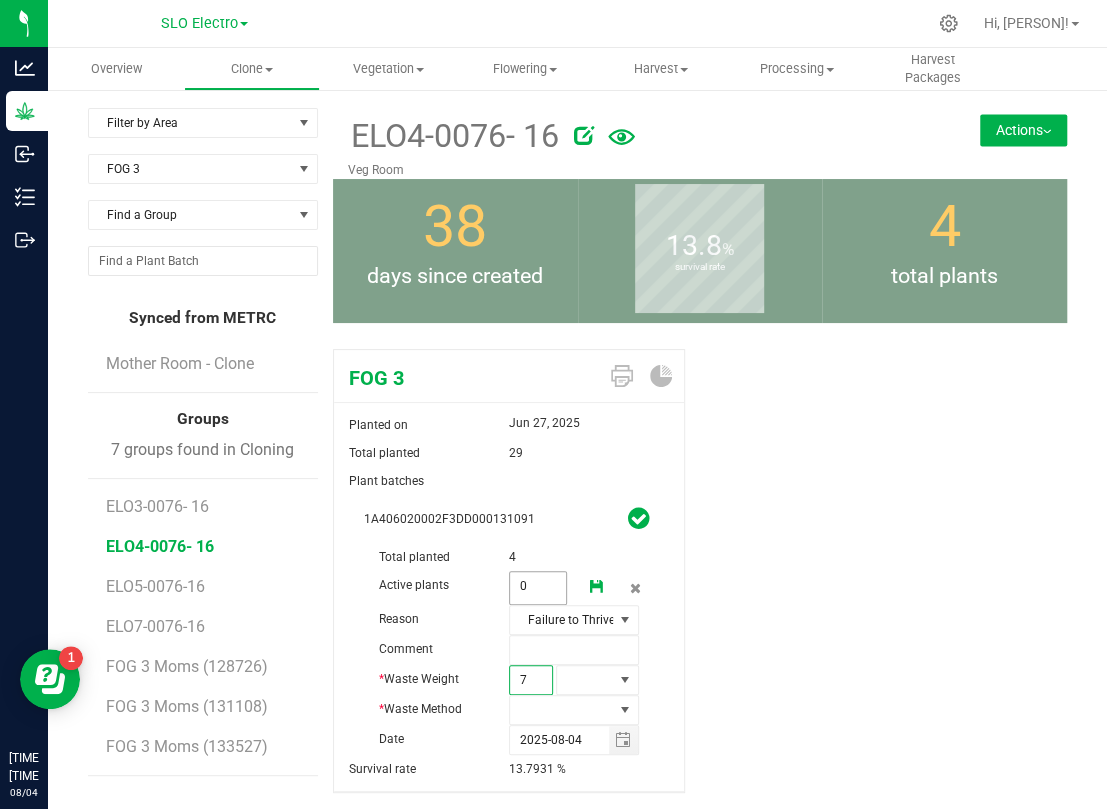 type on "70" 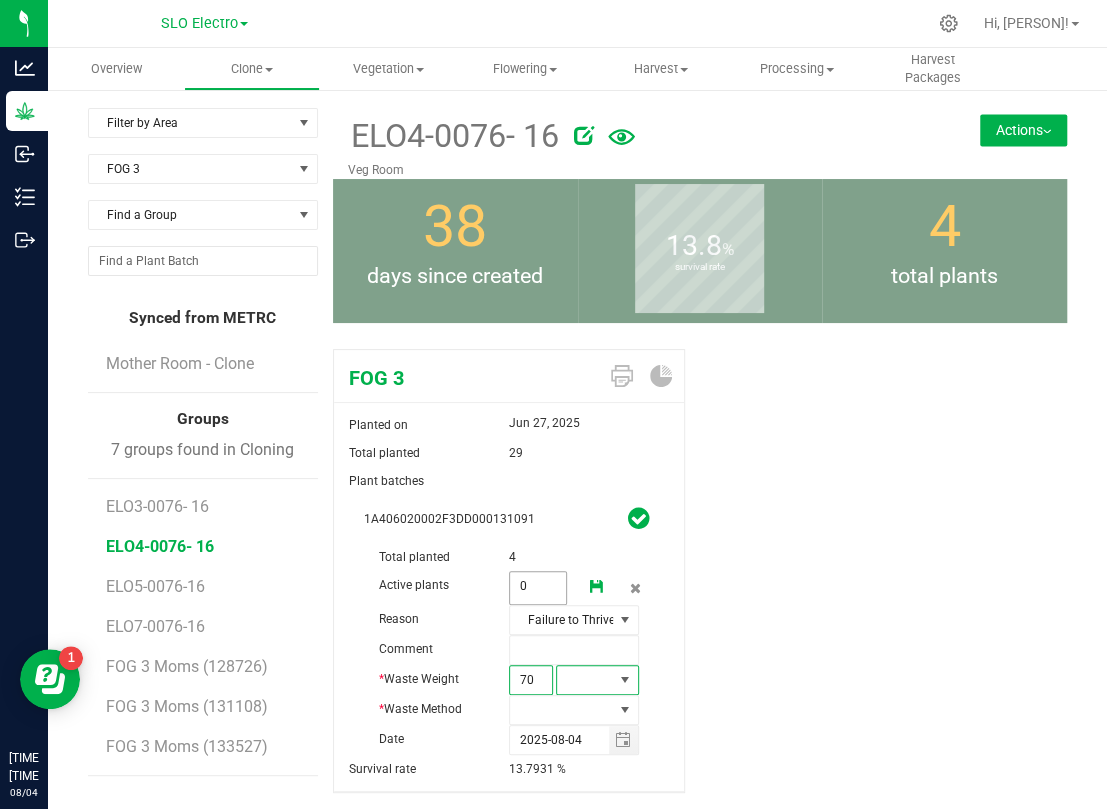 type on "70.0000" 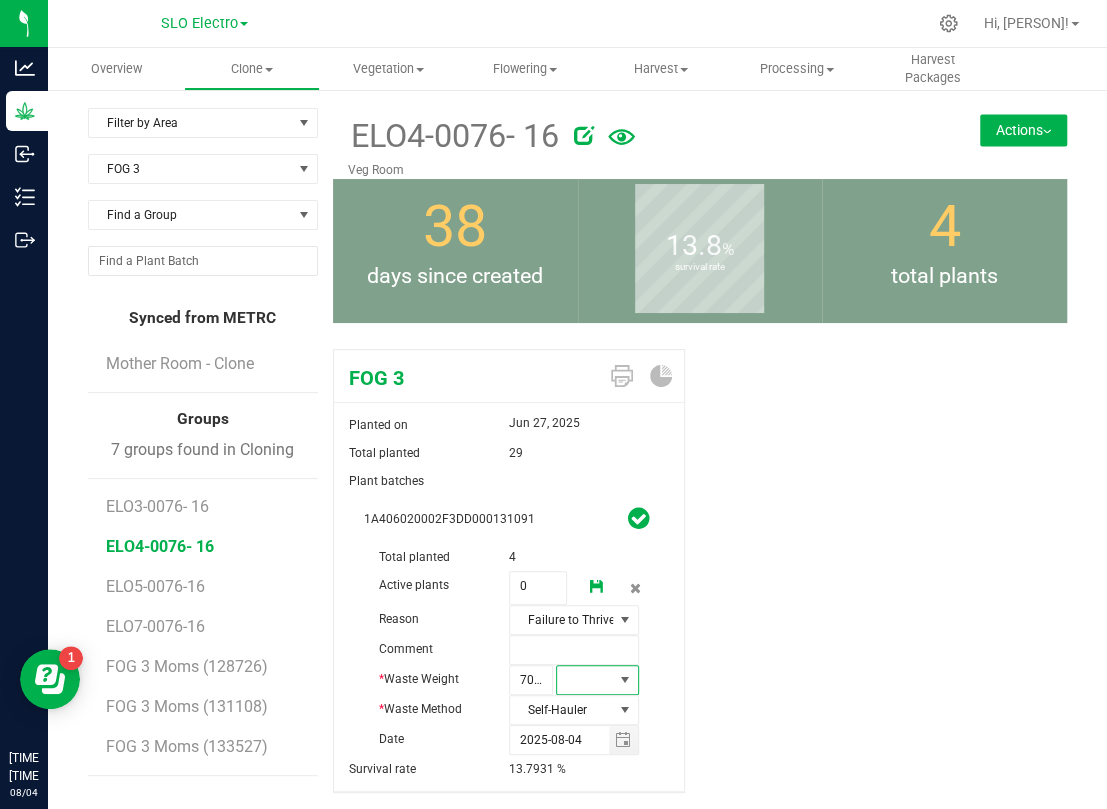 click at bounding box center (625, 680) 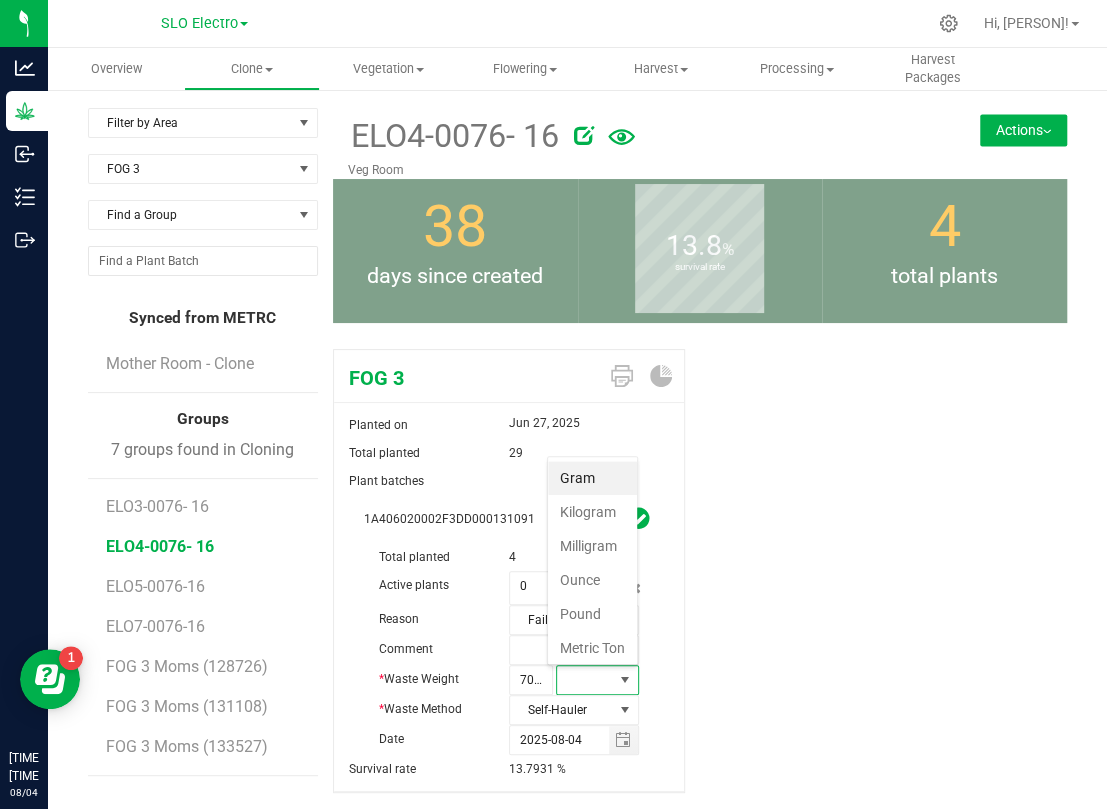 scroll, scrollTop: 99969, scrollLeft: 99919, axis: both 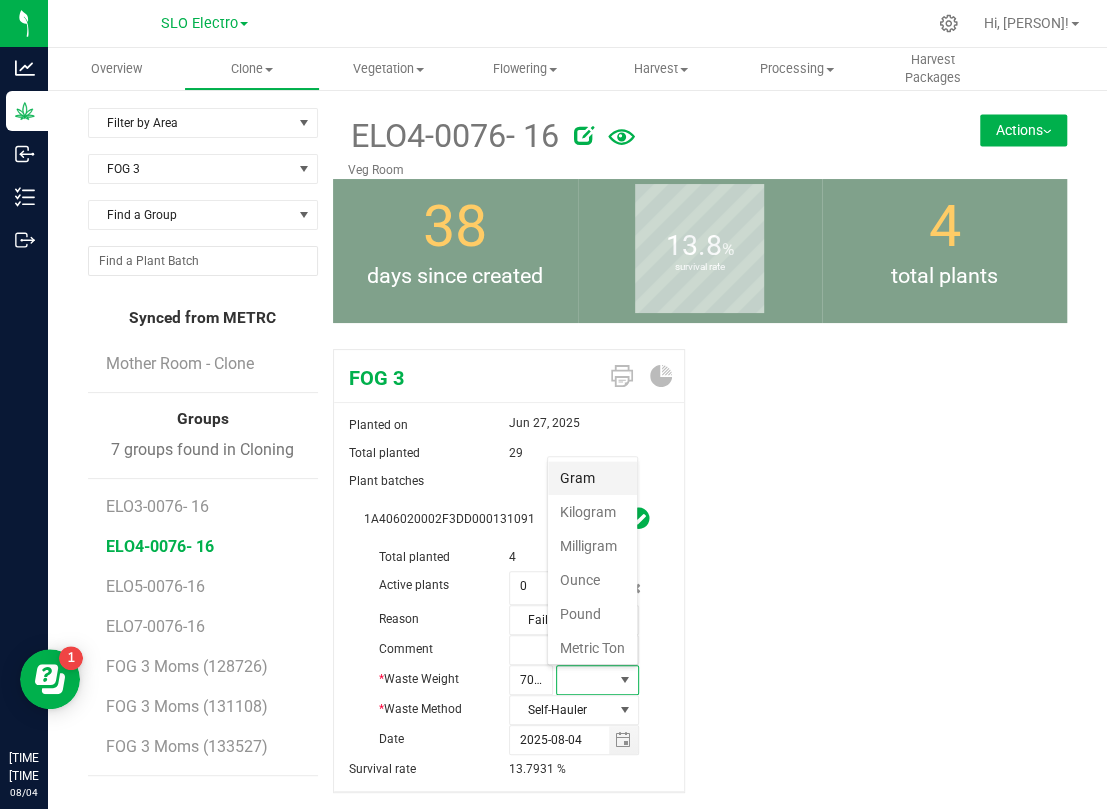 click on "Gram" at bounding box center [592, 478] 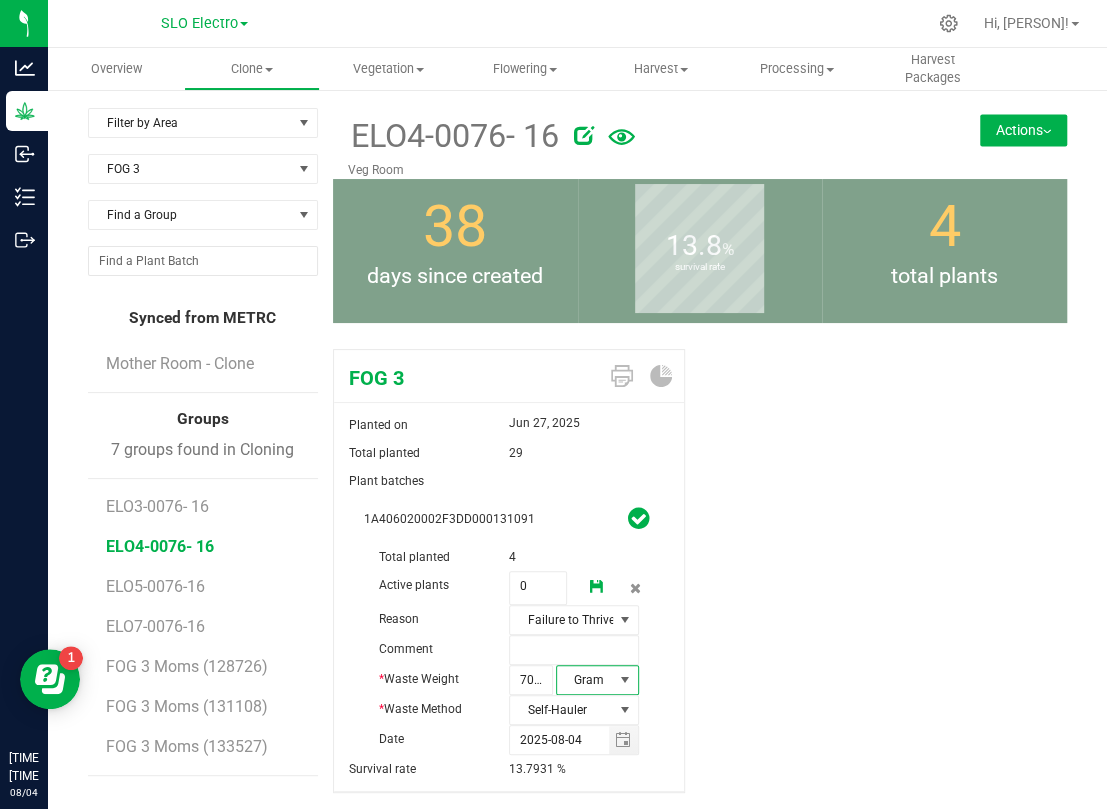 click at bounding box center [597, 587] 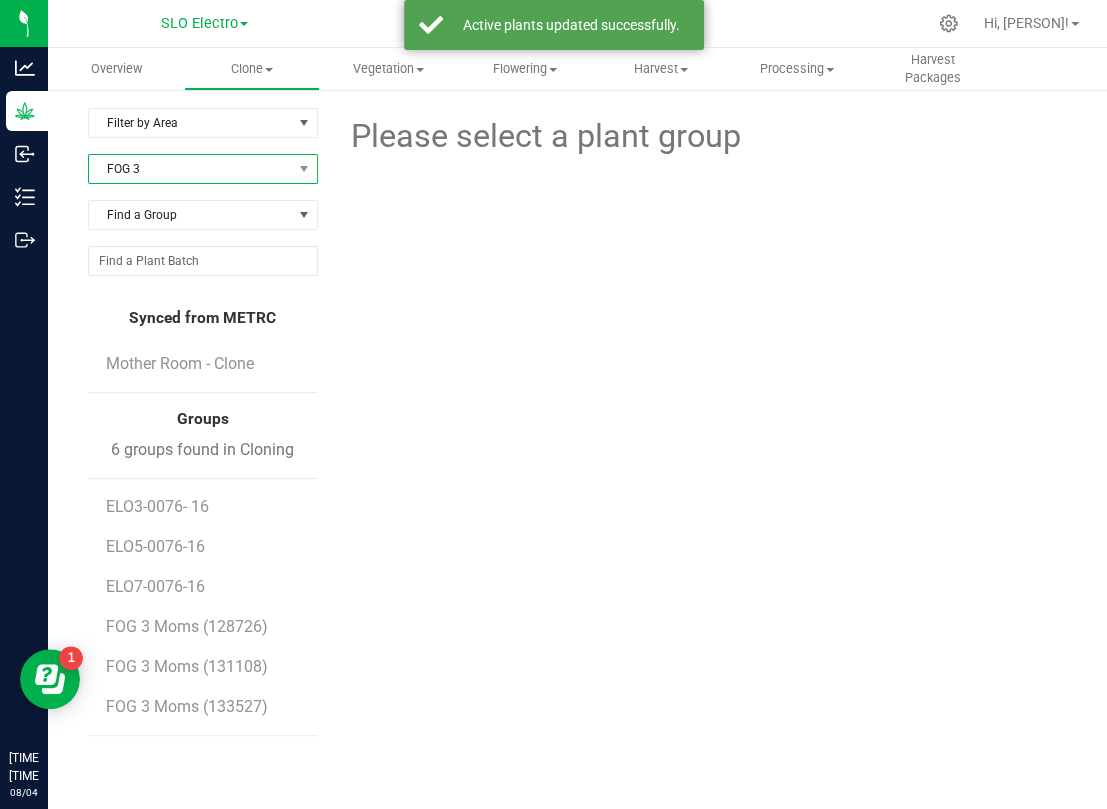 click on "FOG 3" at bounding box center [190, 169] 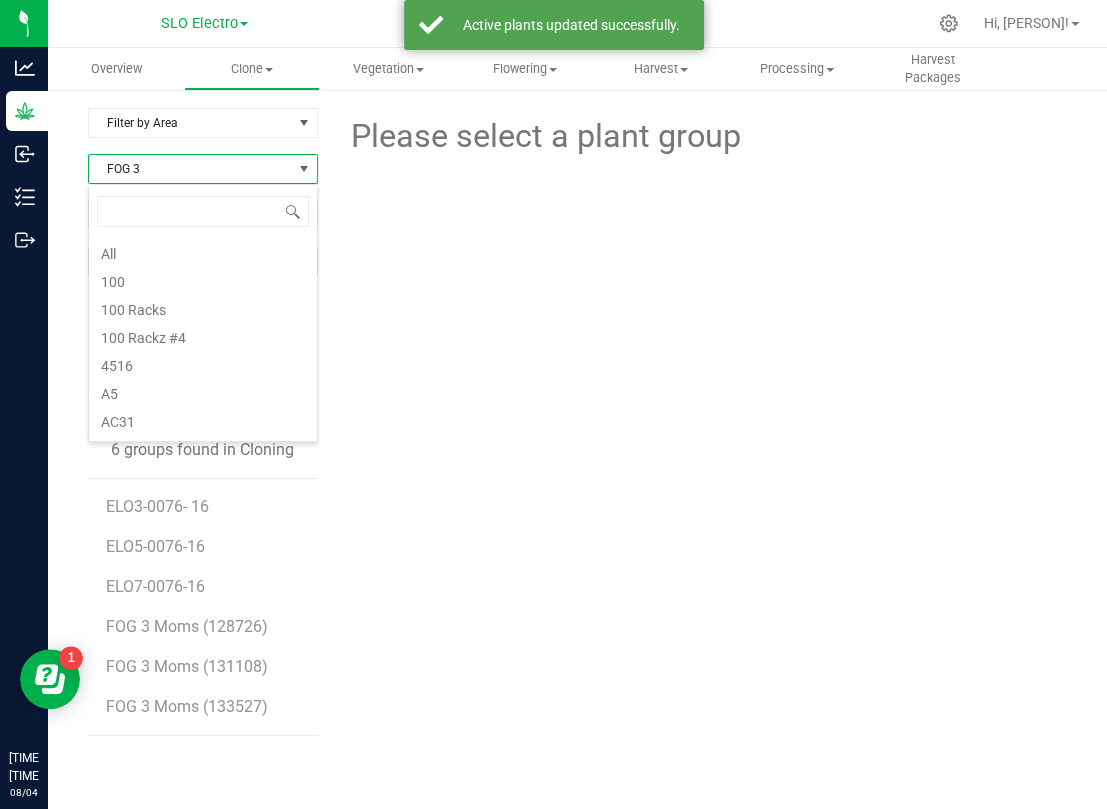 scroll, scrollTop: 2404, scrollLeft: 0, axis: vertical 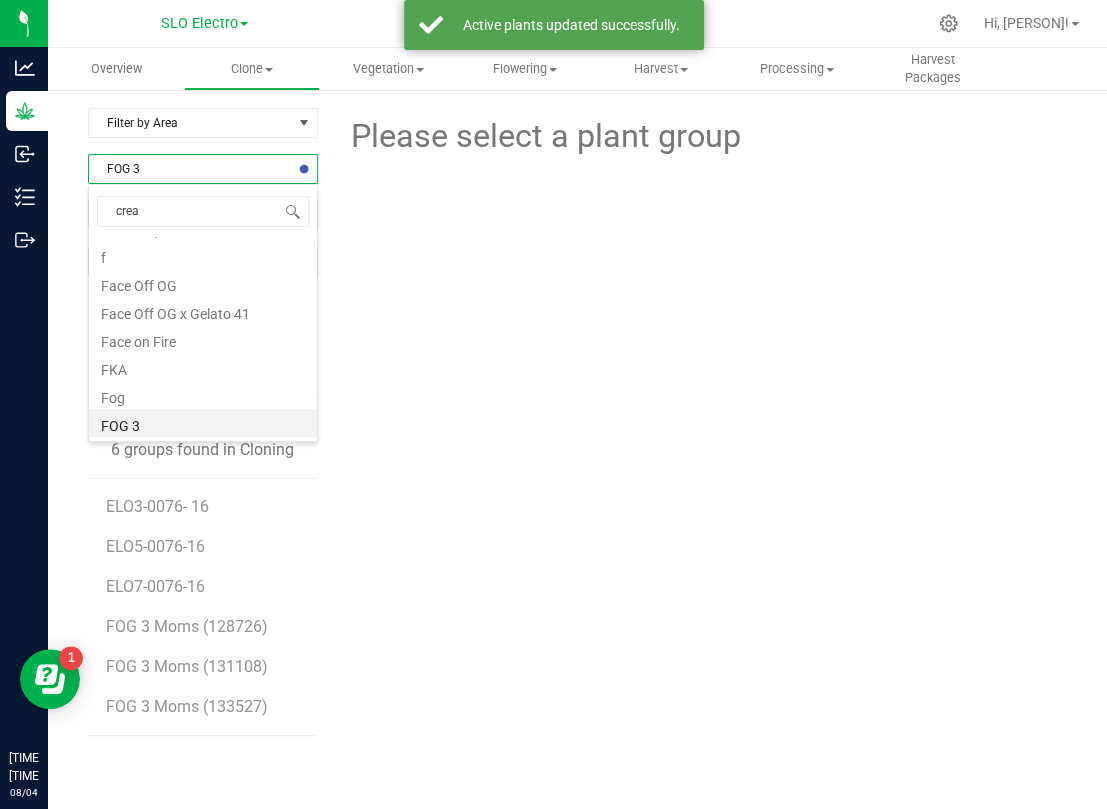 type on "cream" 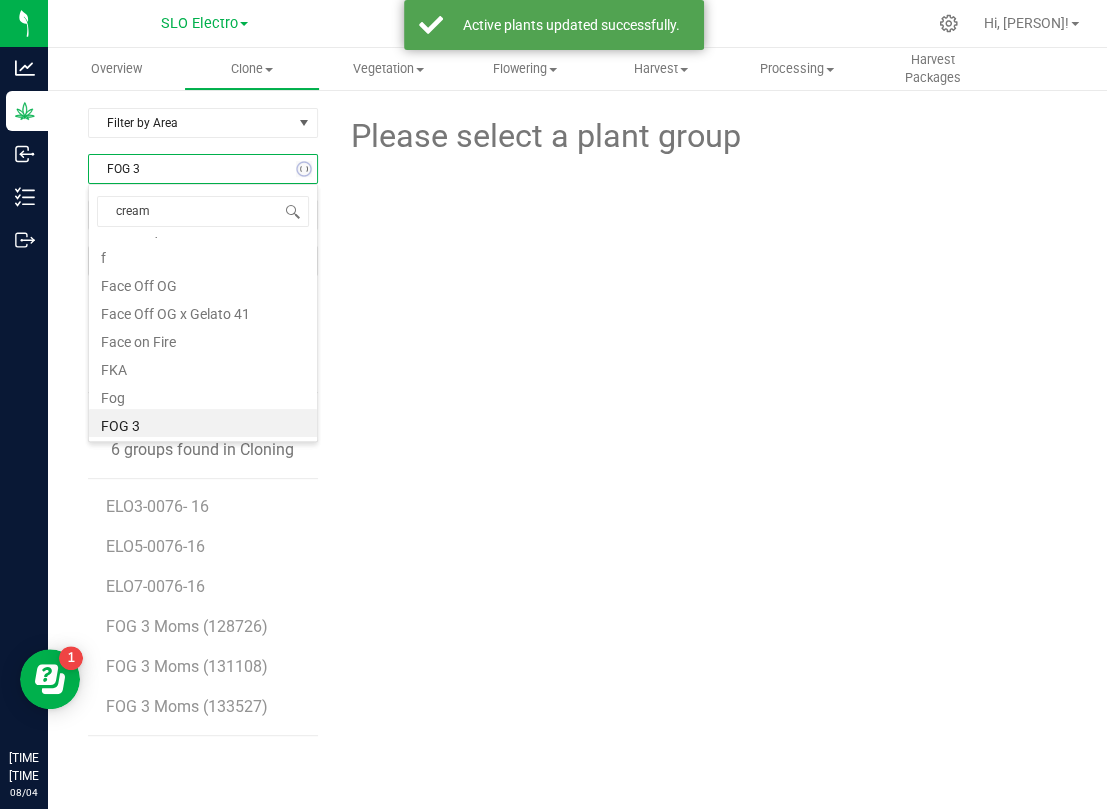 scroll, scrollTop: 0, scrollLeft: 0, axis: both 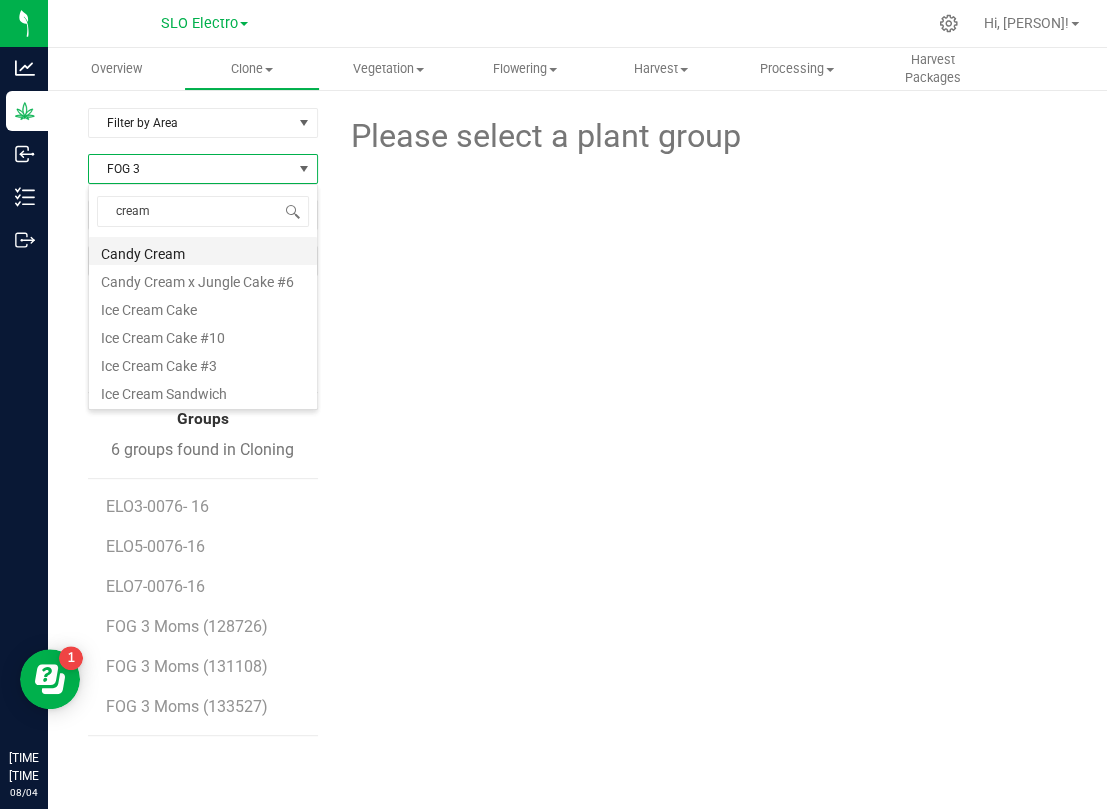 click on "Candy Cream" at bounding box center (203, 251) 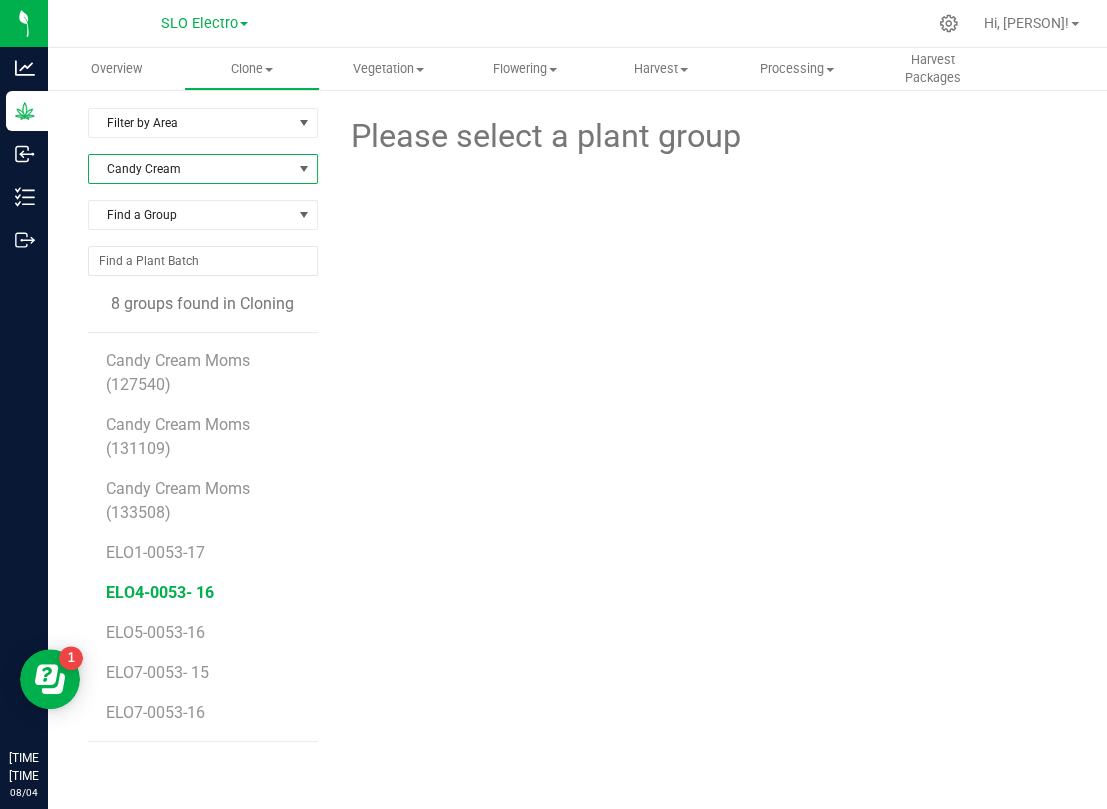 click on "ELO4-0053- 16" at bounding box center (160, 592) 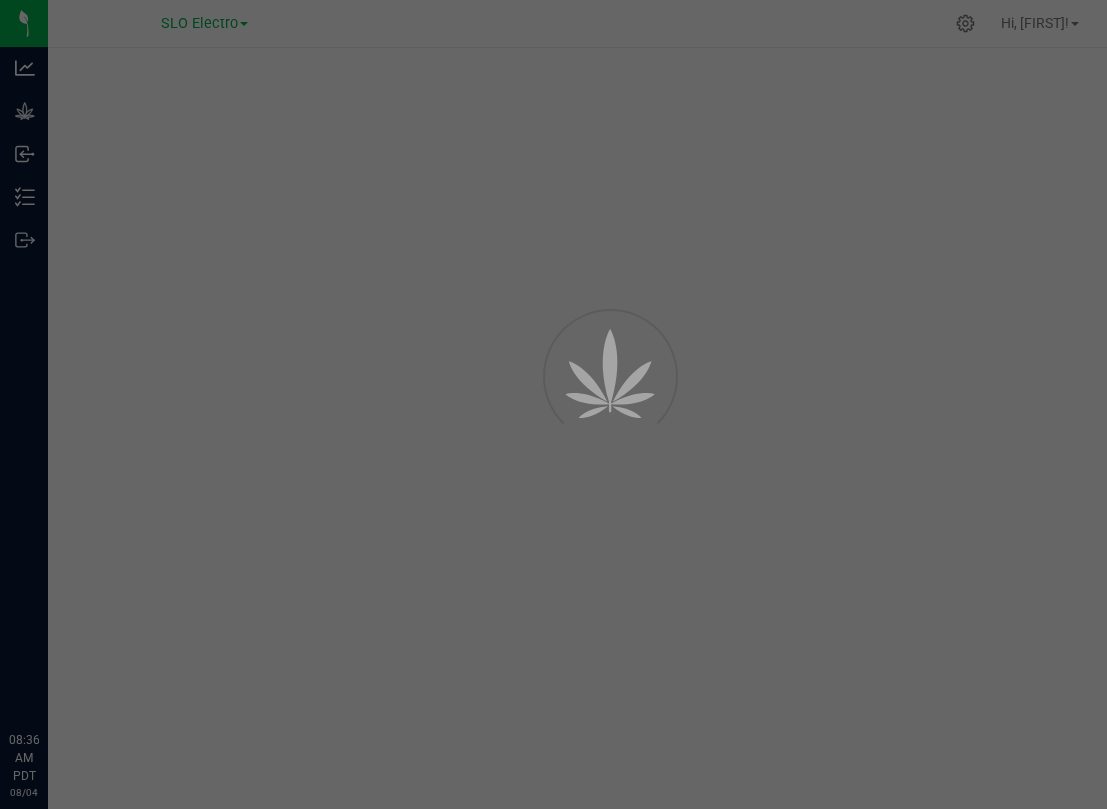 scroll, scrollTop: 0, scrollLeft: 0, axis: both 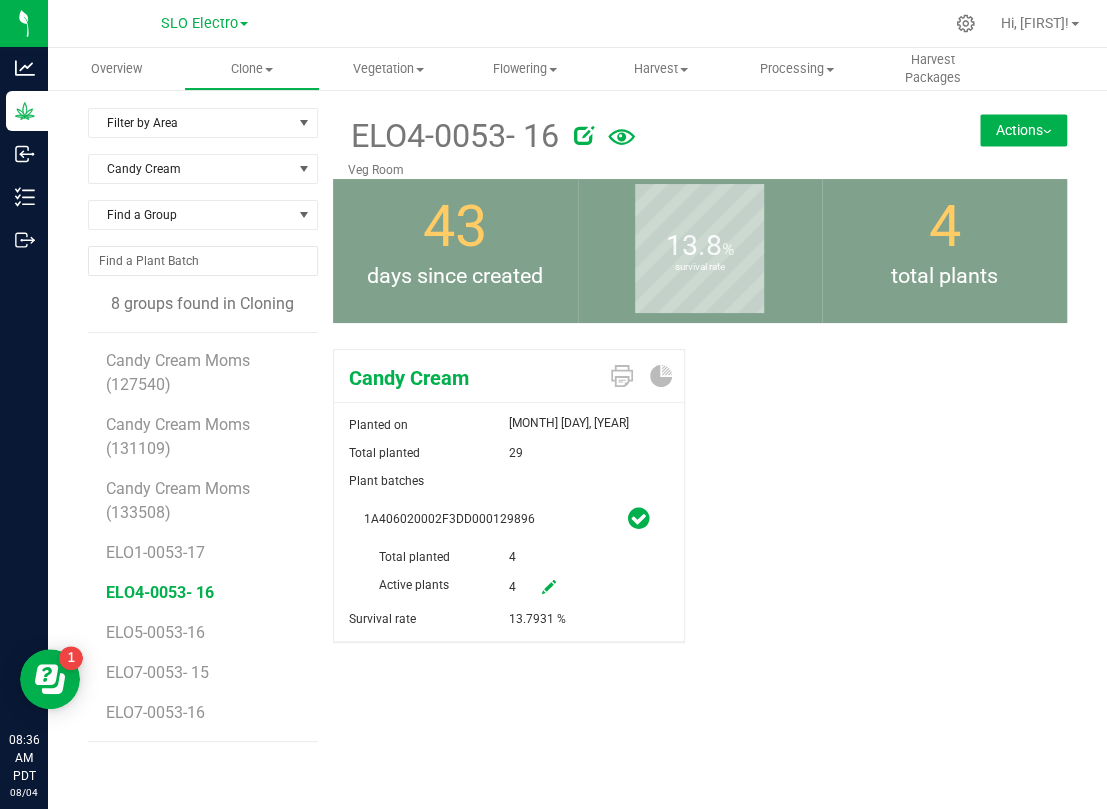 click at bounding box center [549, 587] 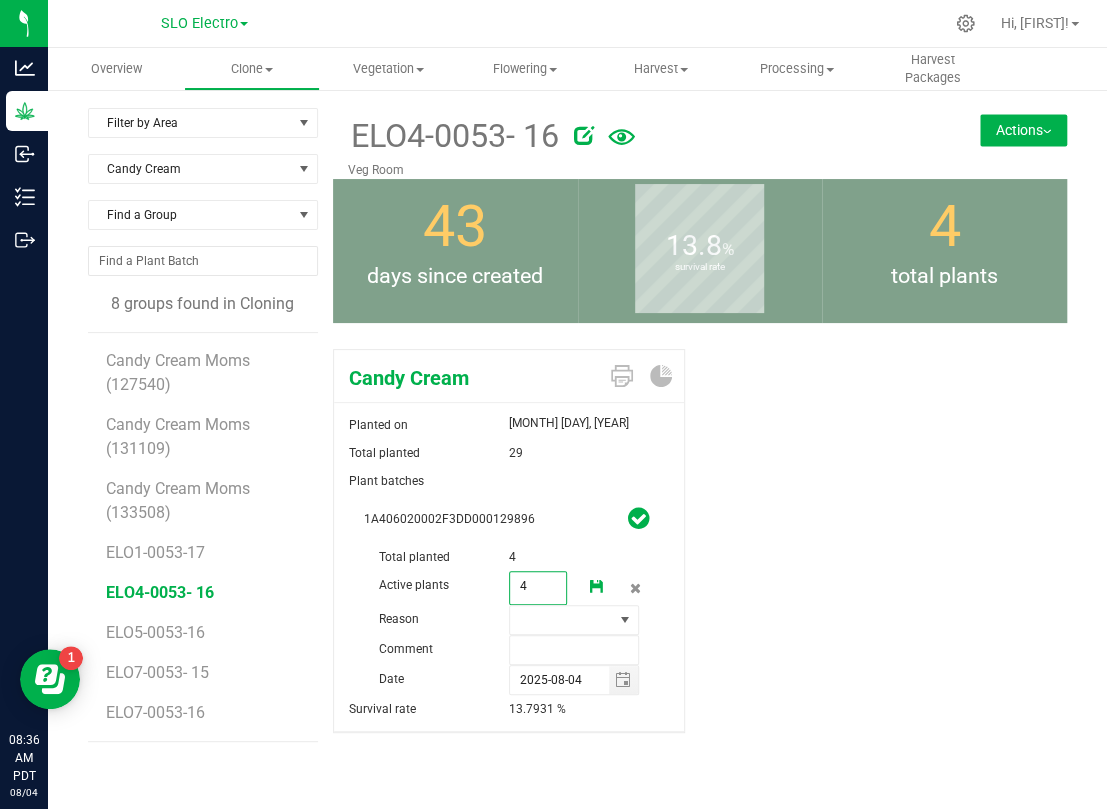 click on "4 4" at bounding box center (538, 588) 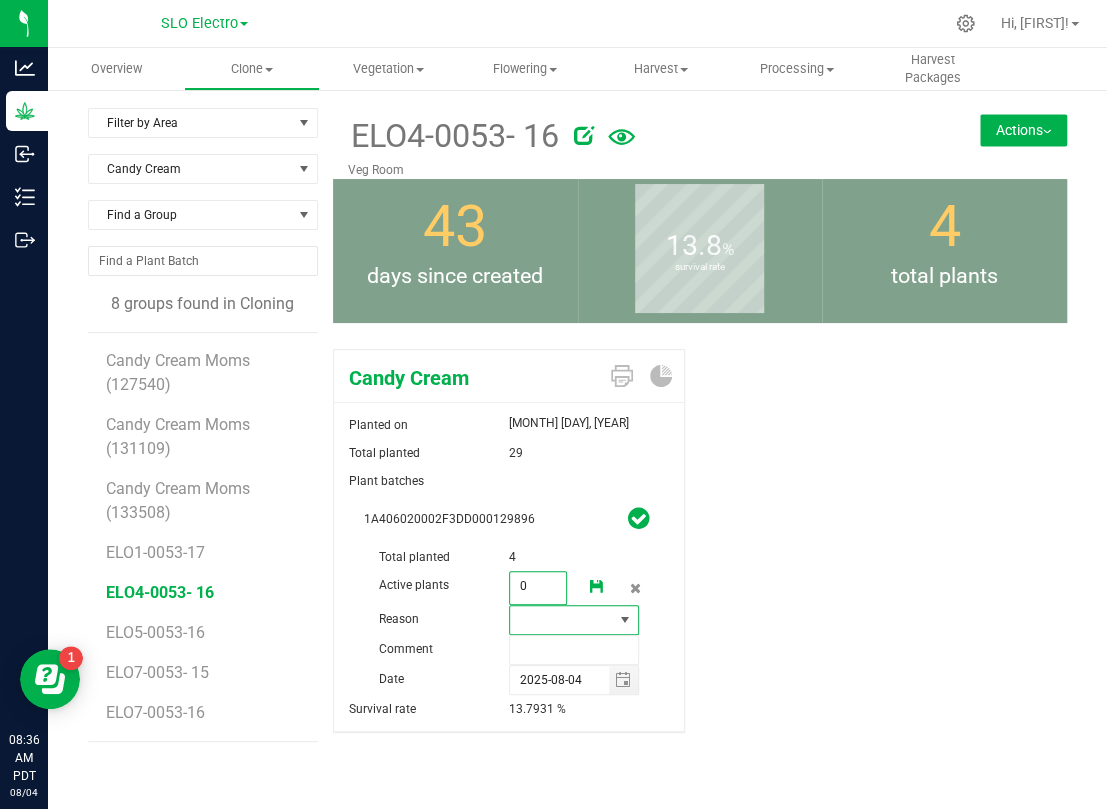 type on "0" 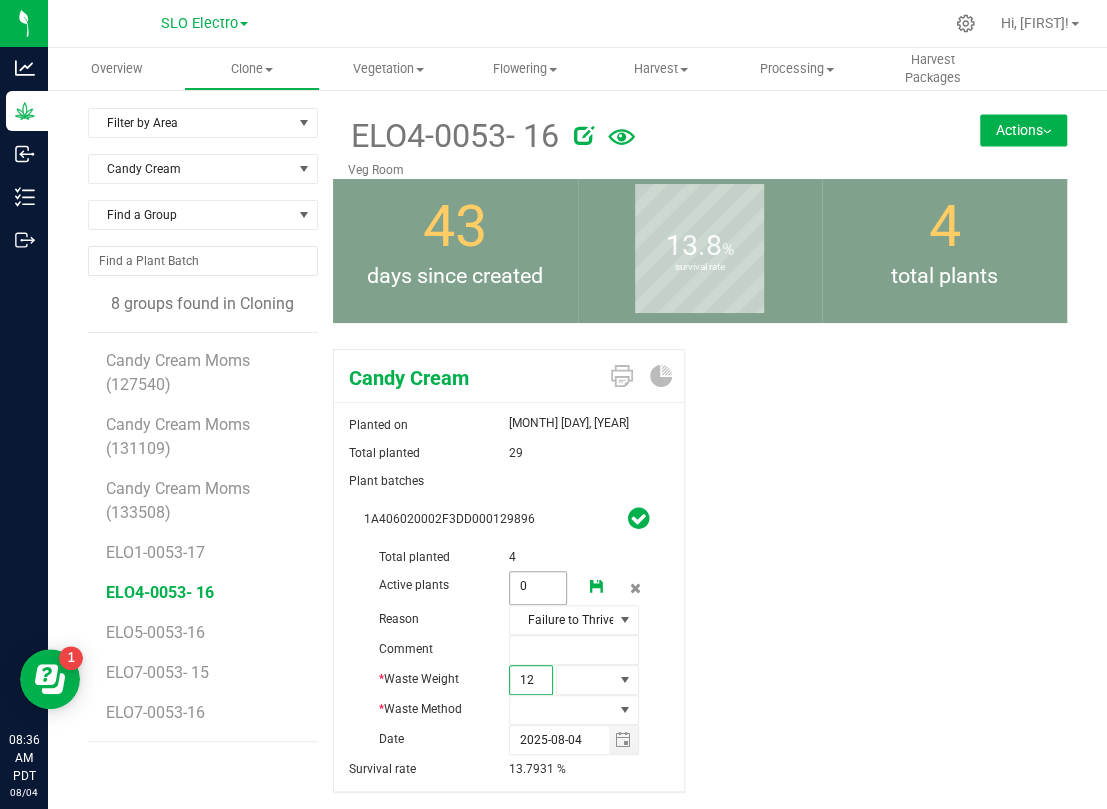 type on "120" 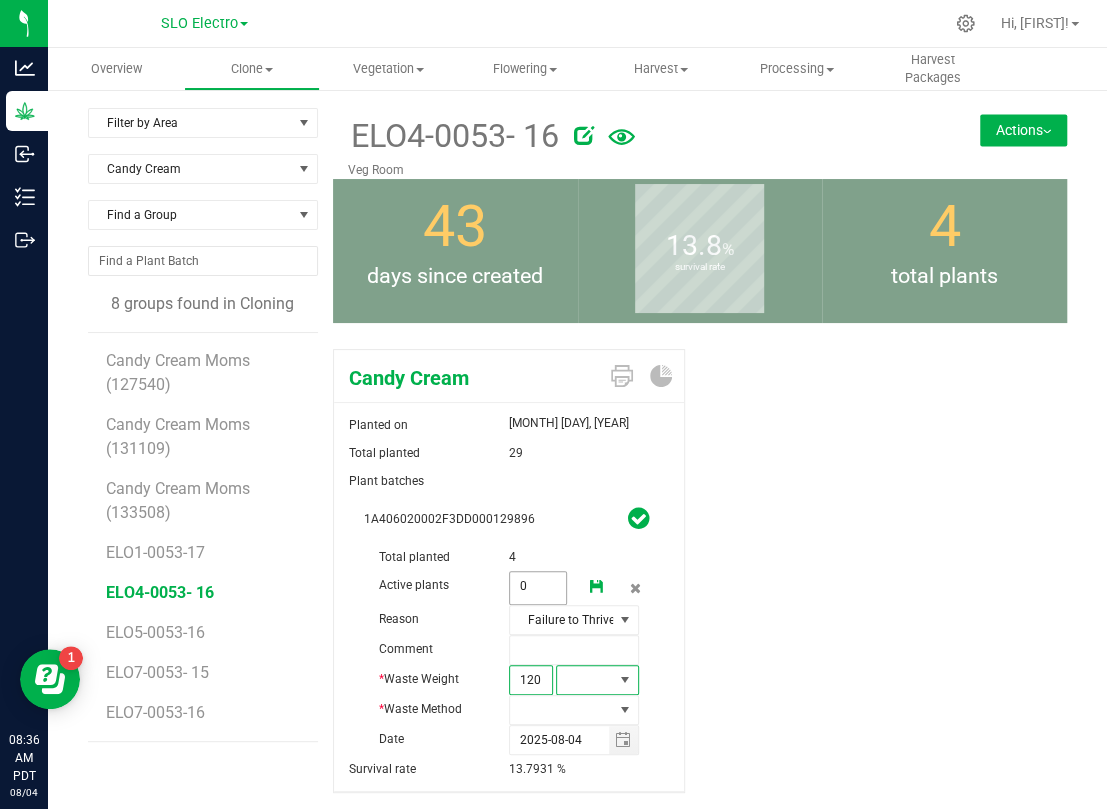 type on "120.0000" 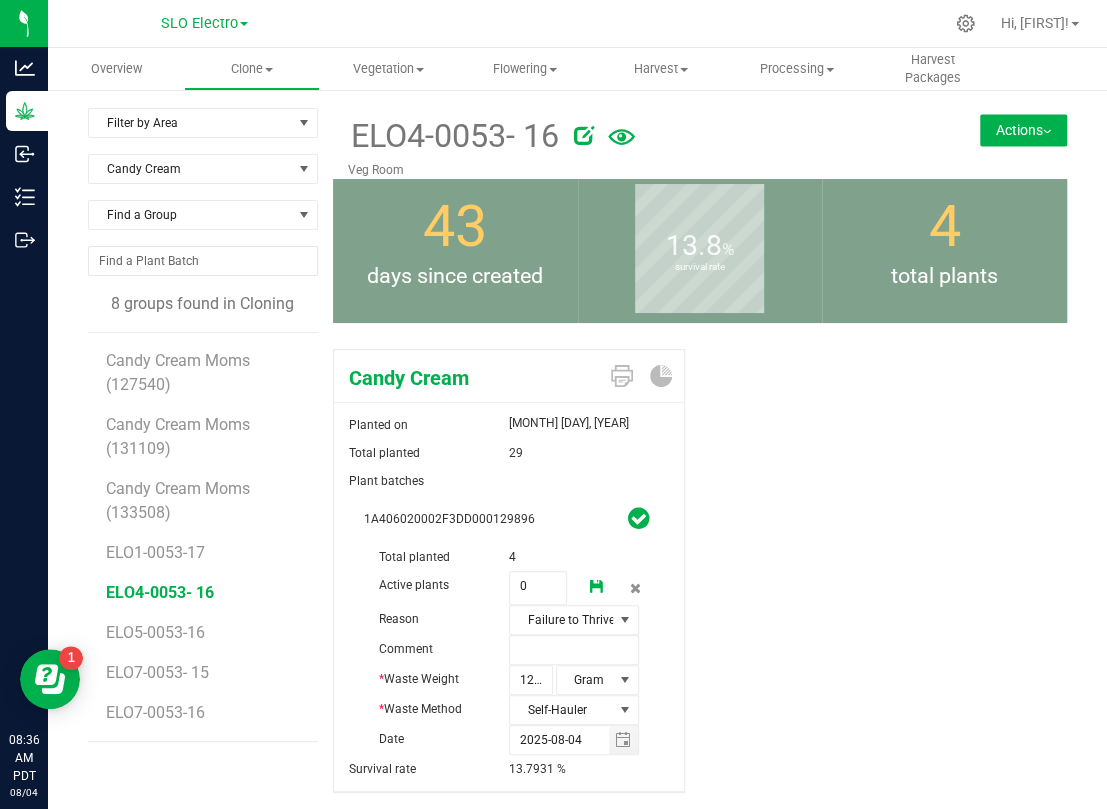 click at bounding box center [597, 587] 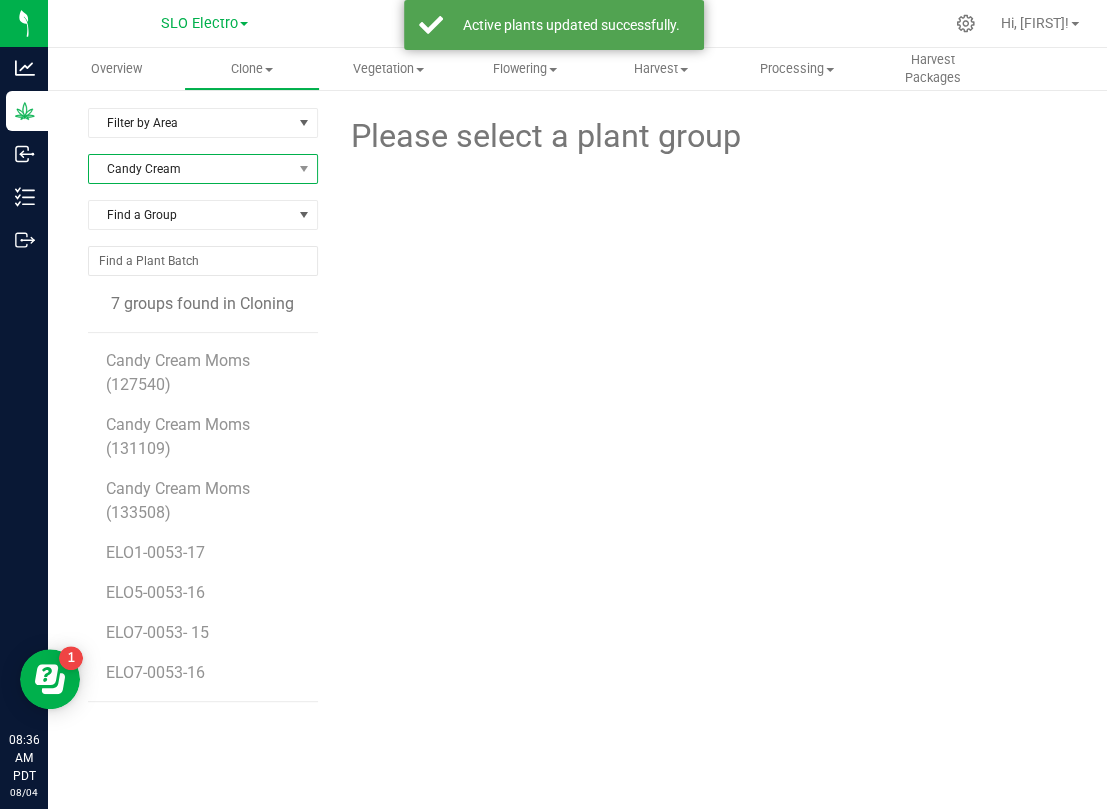 click on "Candy Cream" at bounding box center (190, 169) 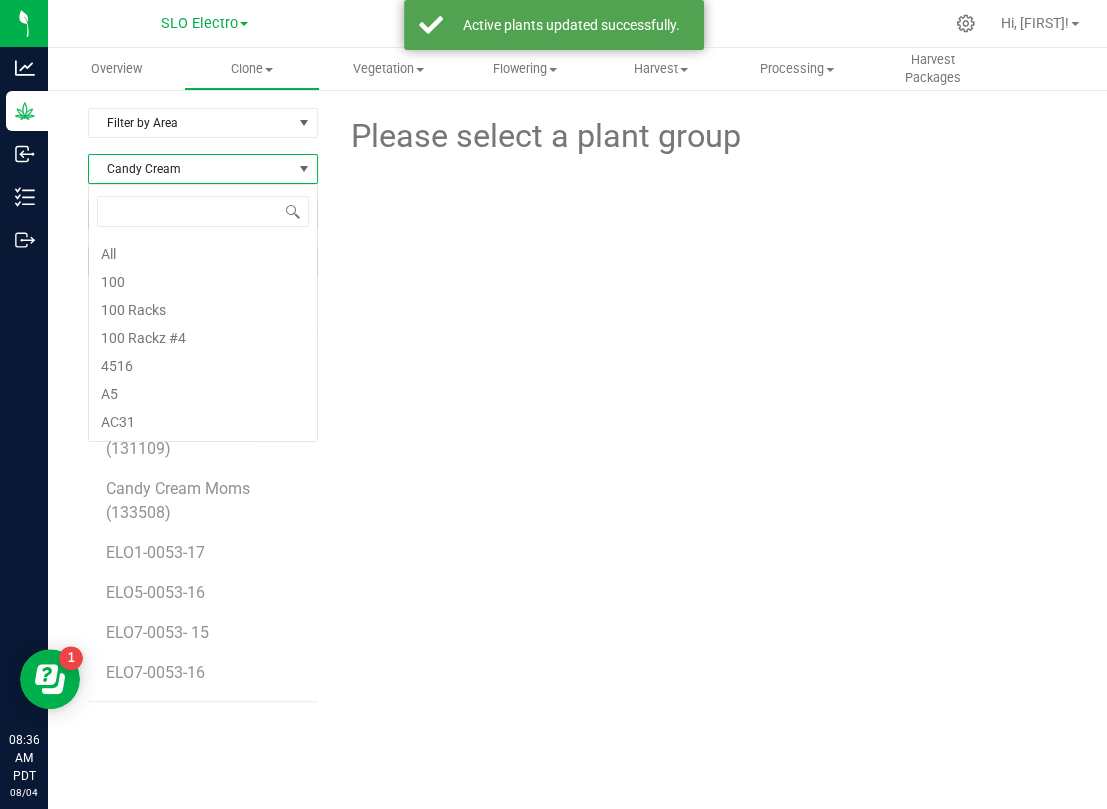 scroll, scrollTop: 99969, scrollLeft: 99770, axis: both 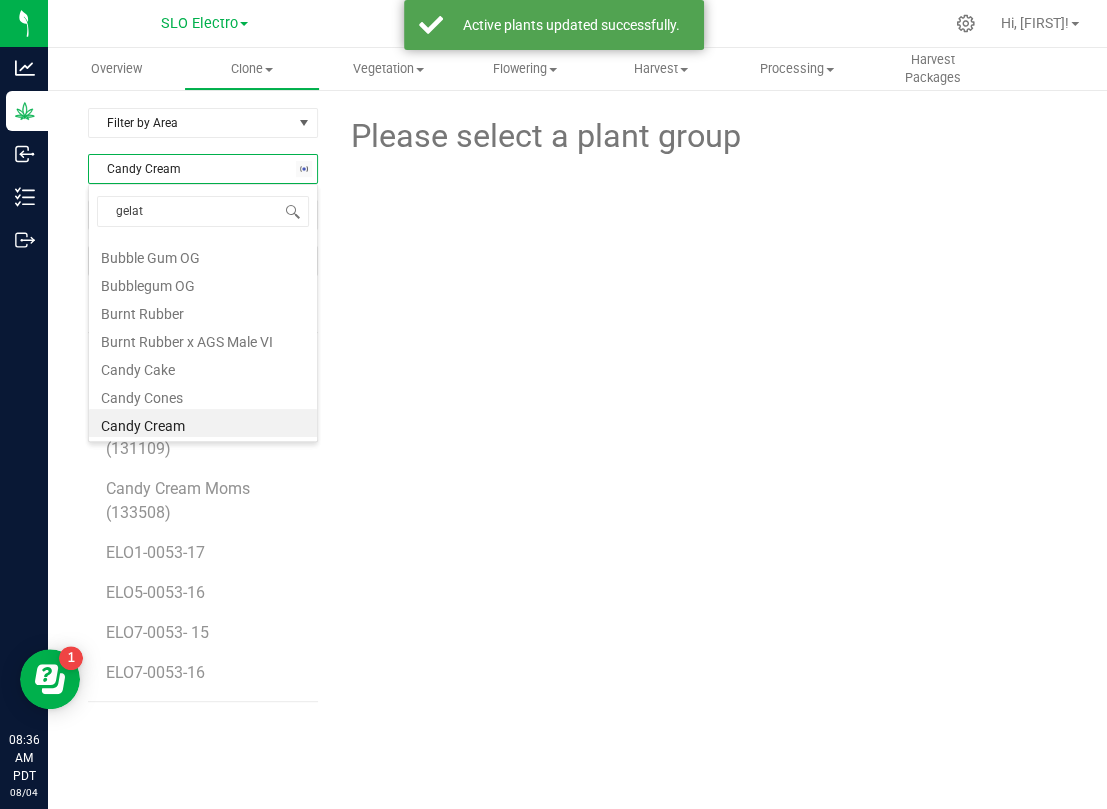 type on "gelato" 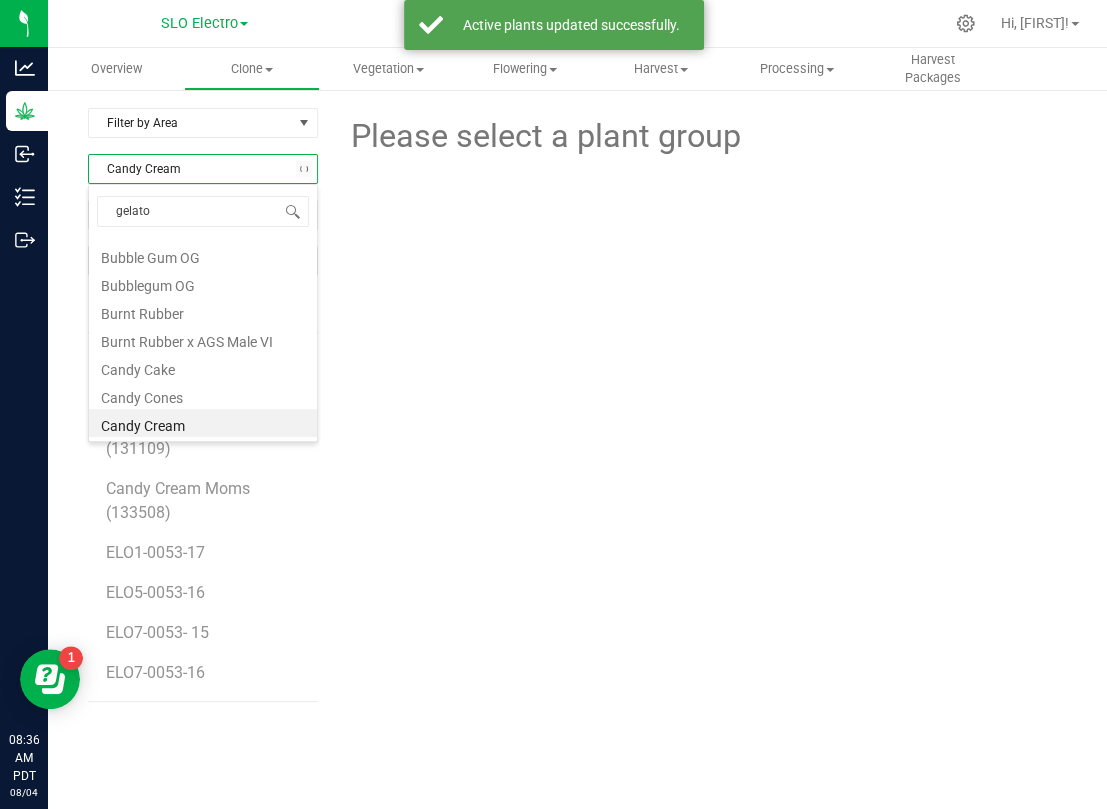 scroll, scrollTop: 0, scrollLeft: 0, axis: both 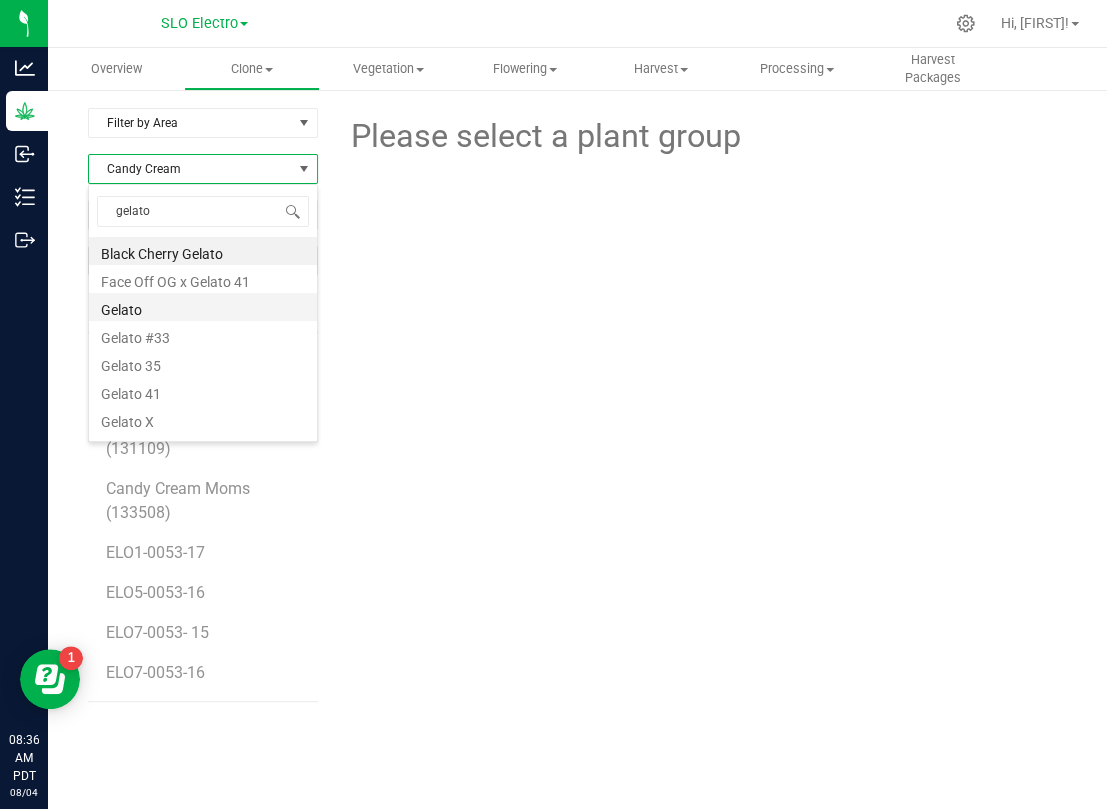 click on "Gelato" at bounding box center (203, 307) 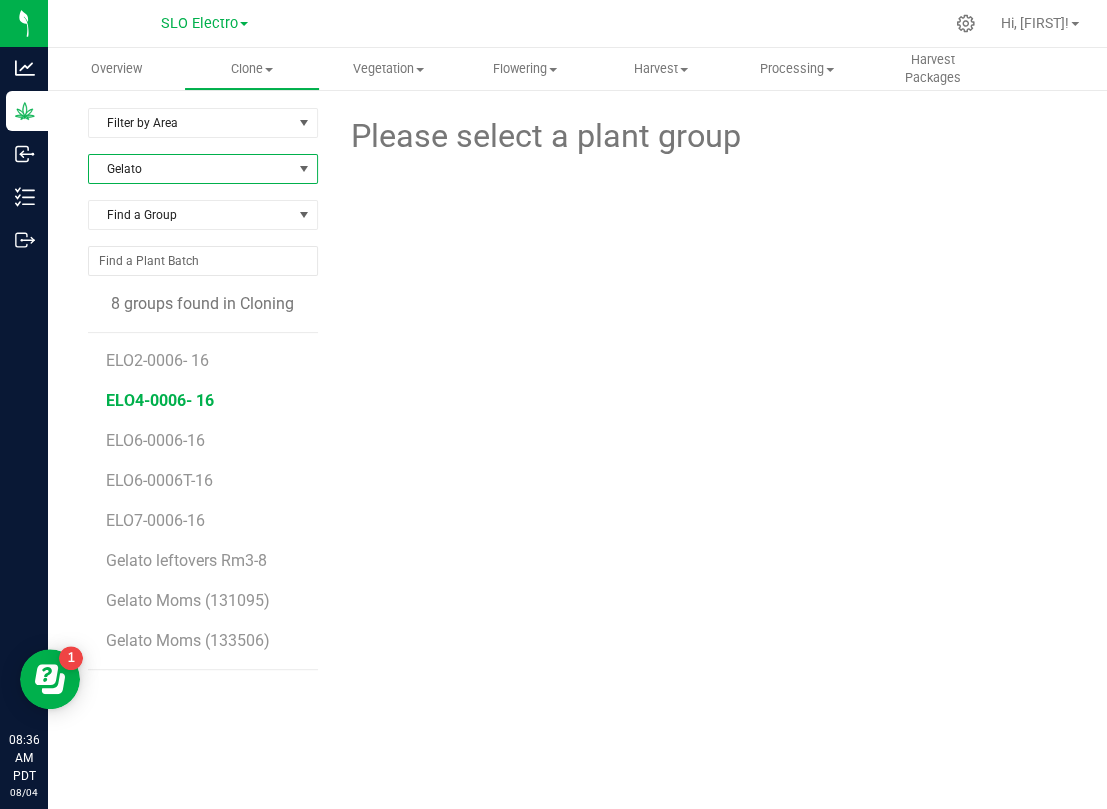 click on "ELO4-0006- 16" at bounding box center [160, 400] 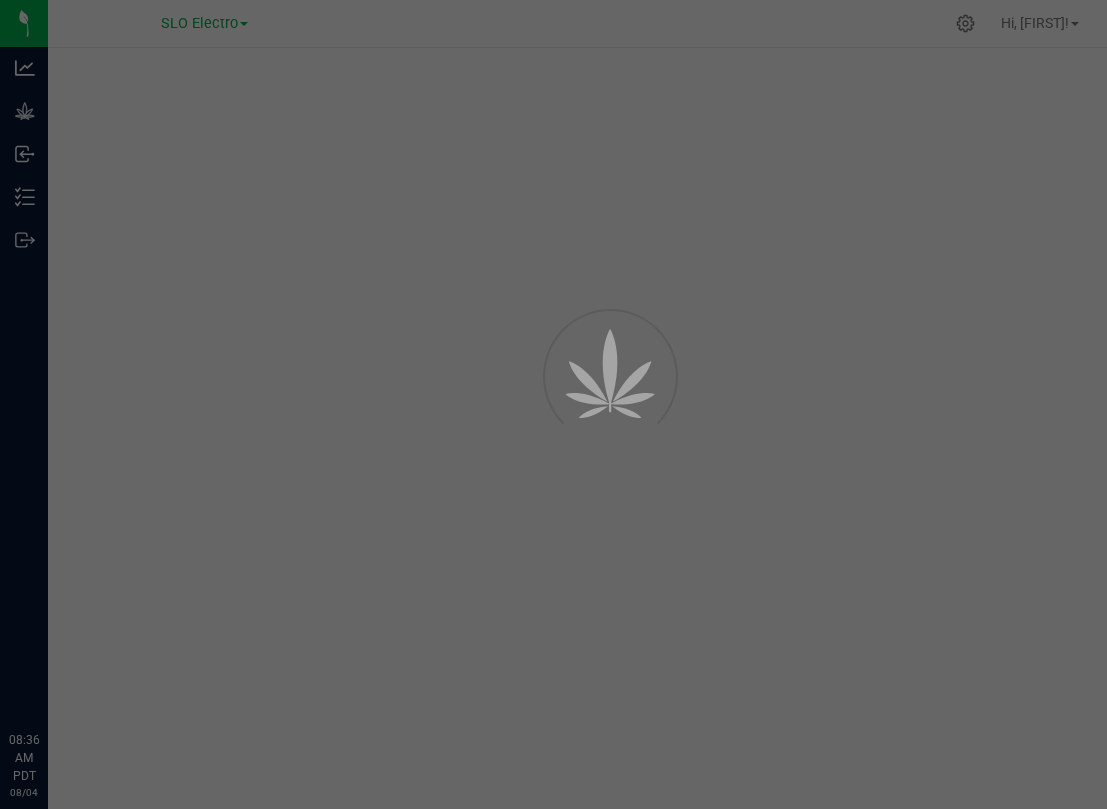 scroll, scrollTop: 0, scrollLeft: 0, axis: both 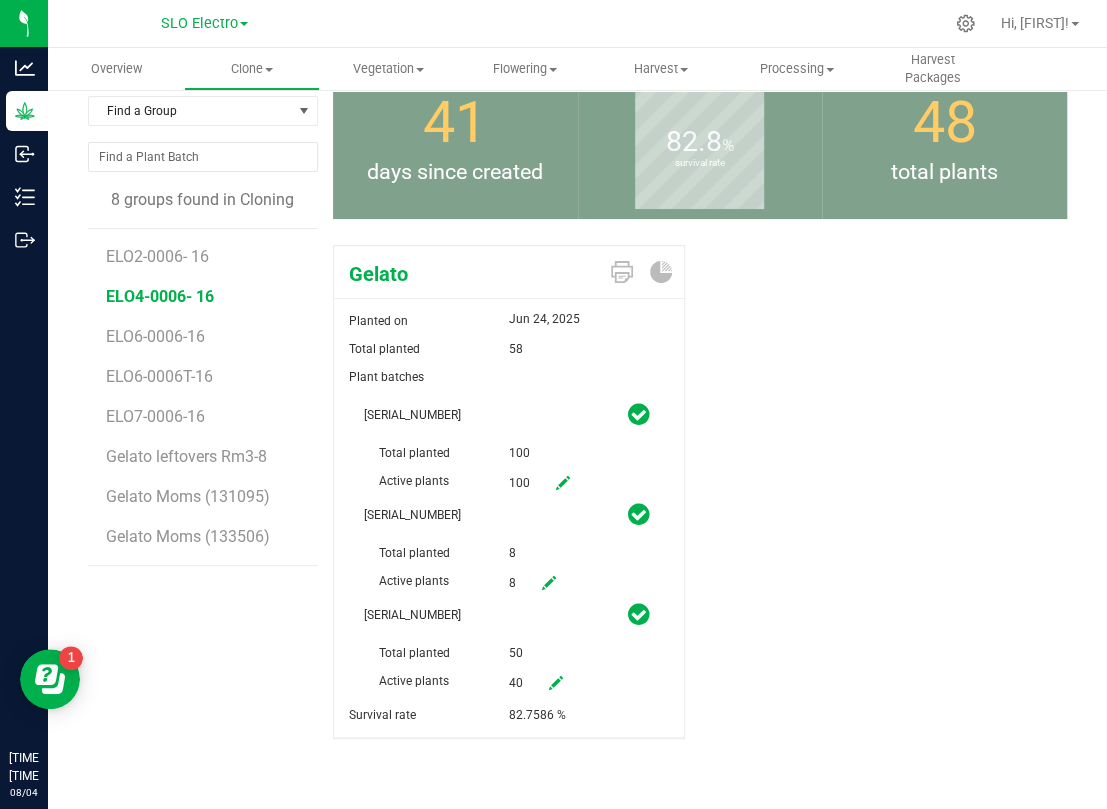 click at bounding box center (549, 583) 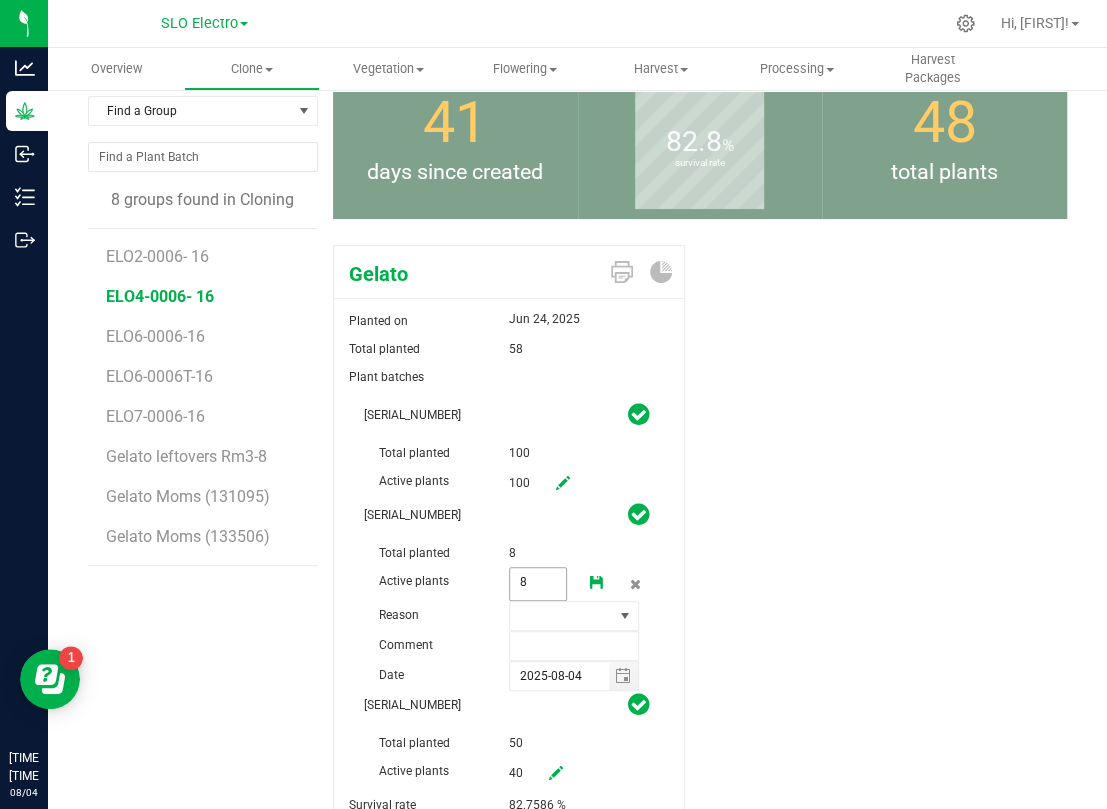 click on "8 8" at bounding box center (538, 584) 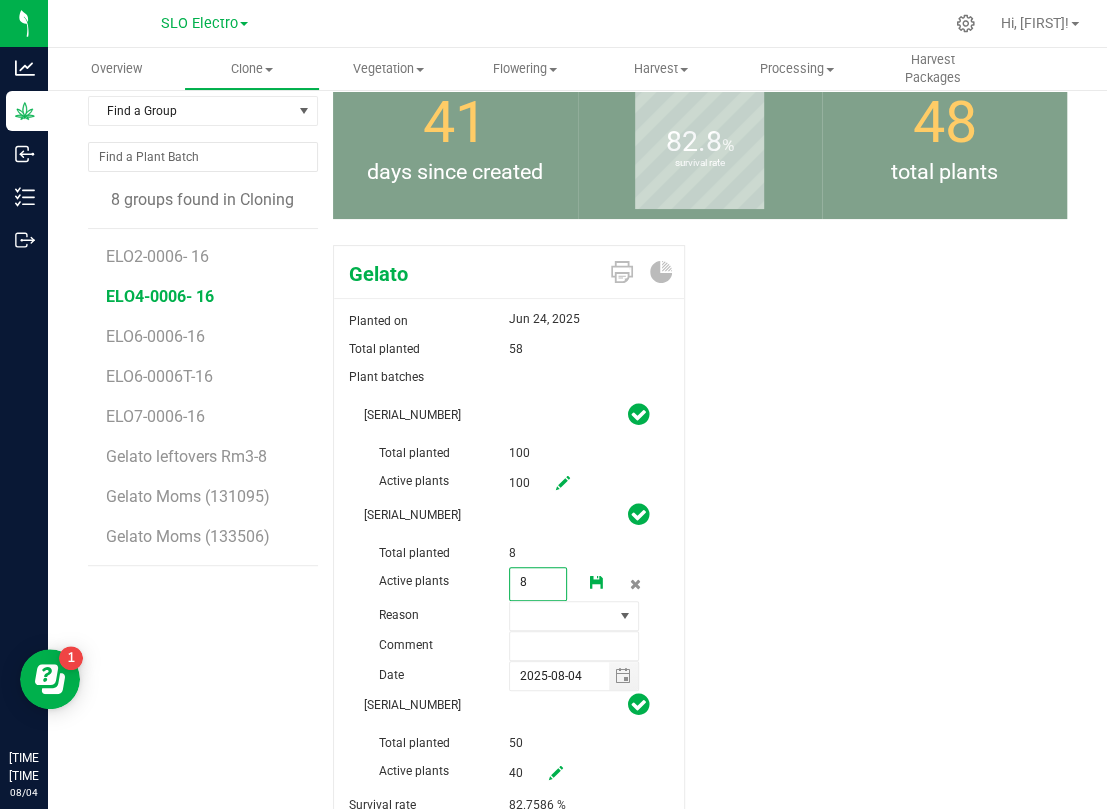 click on "8" at bounding box center (538, 582) 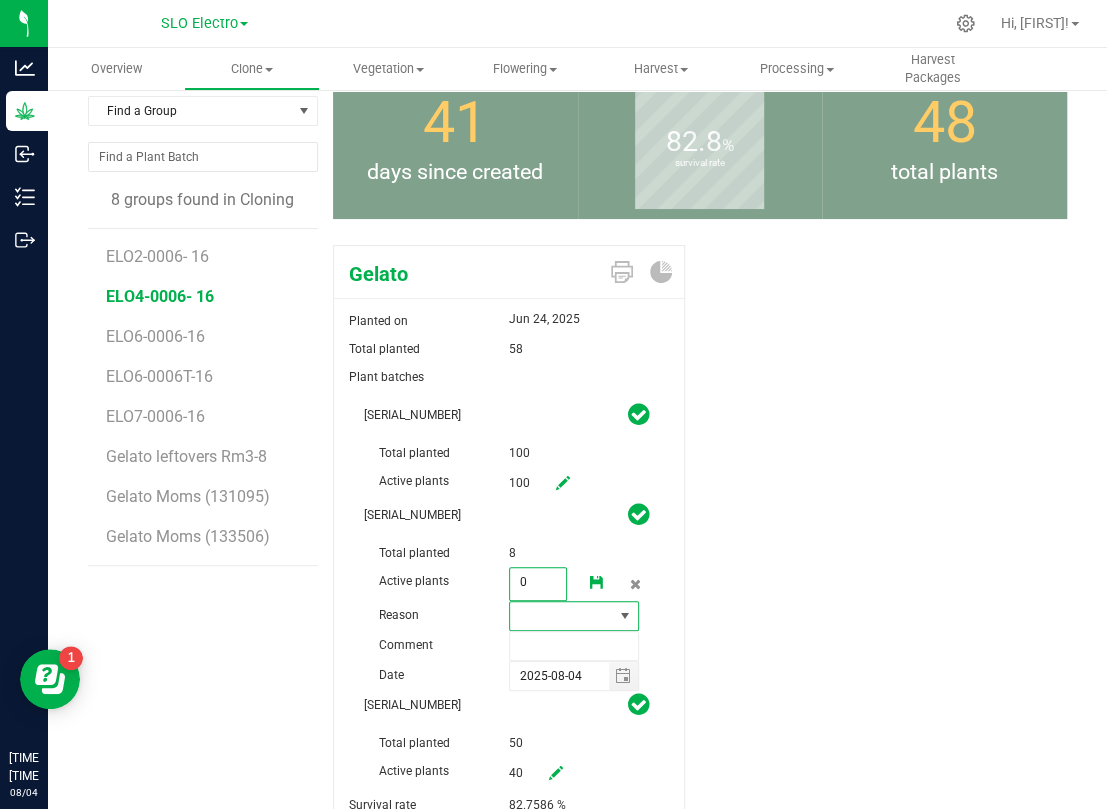 type on "0" 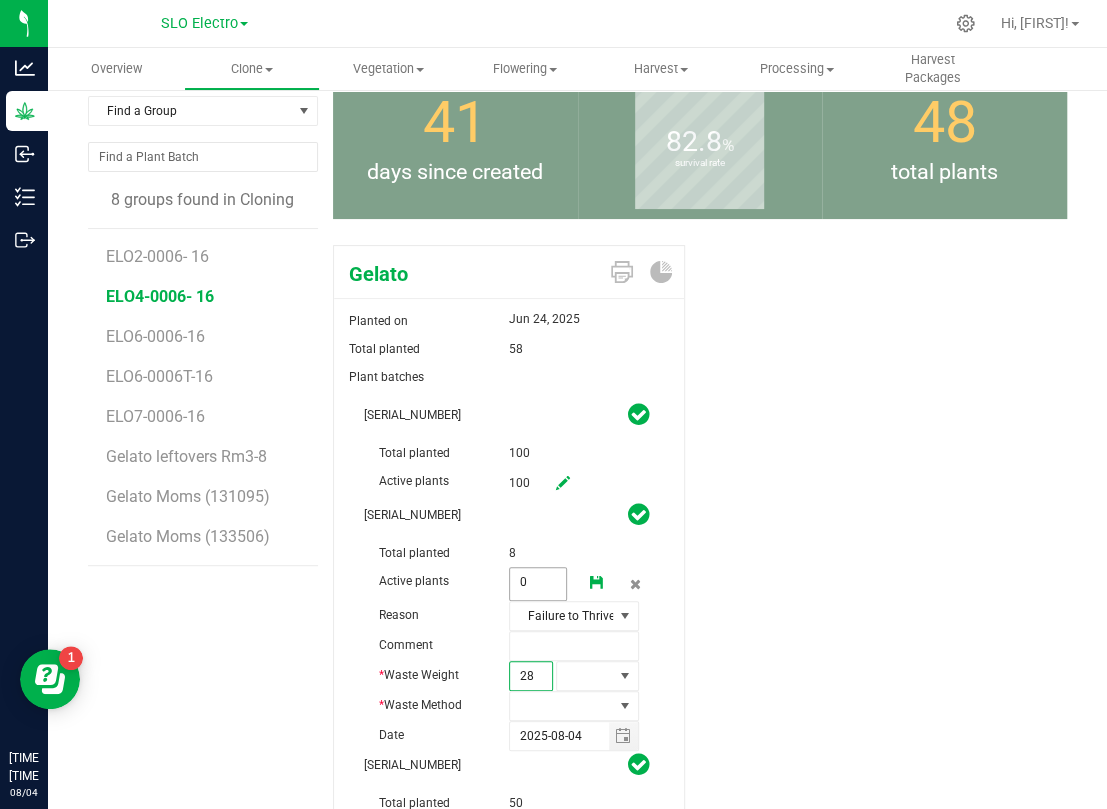 type on "283" 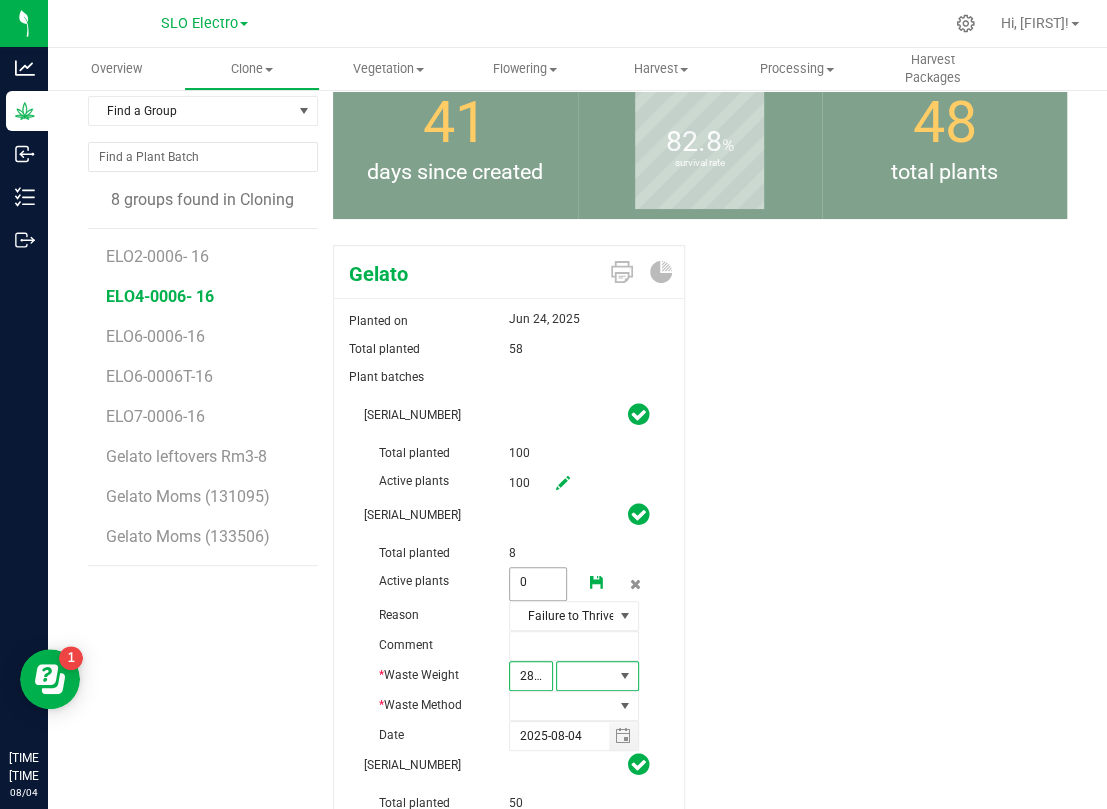 type on "2,835.0000" 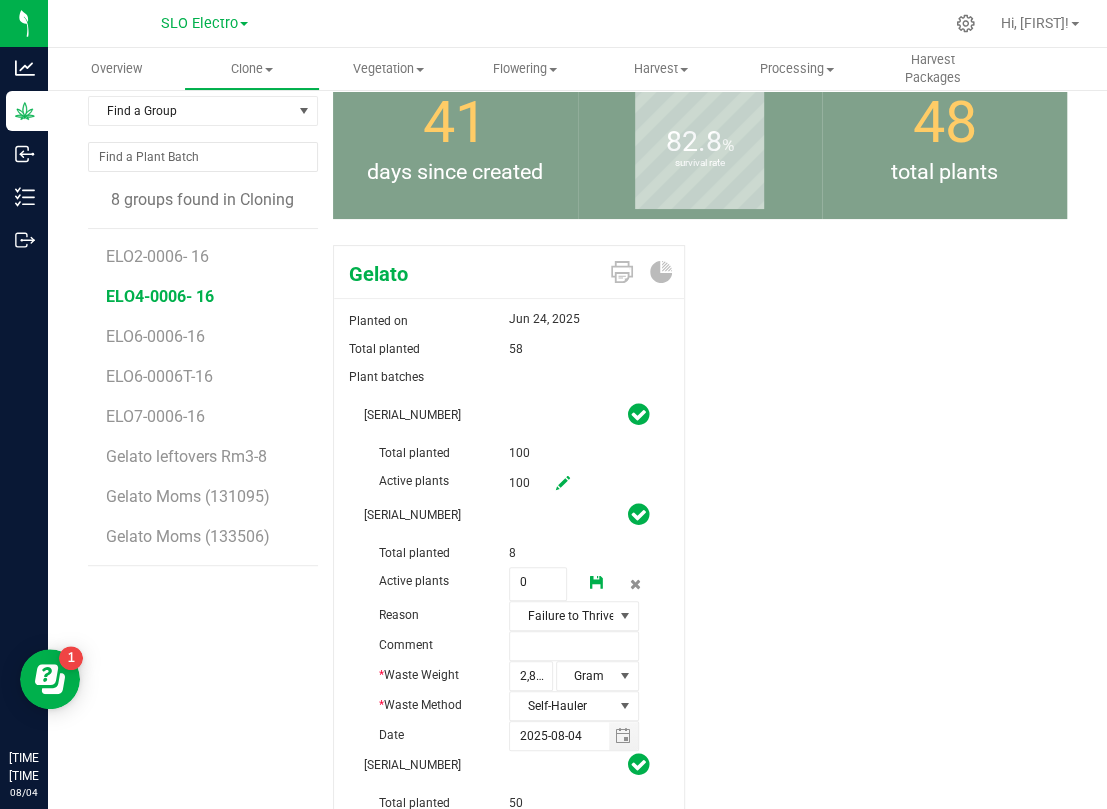 click at bounding box center (597, 583) 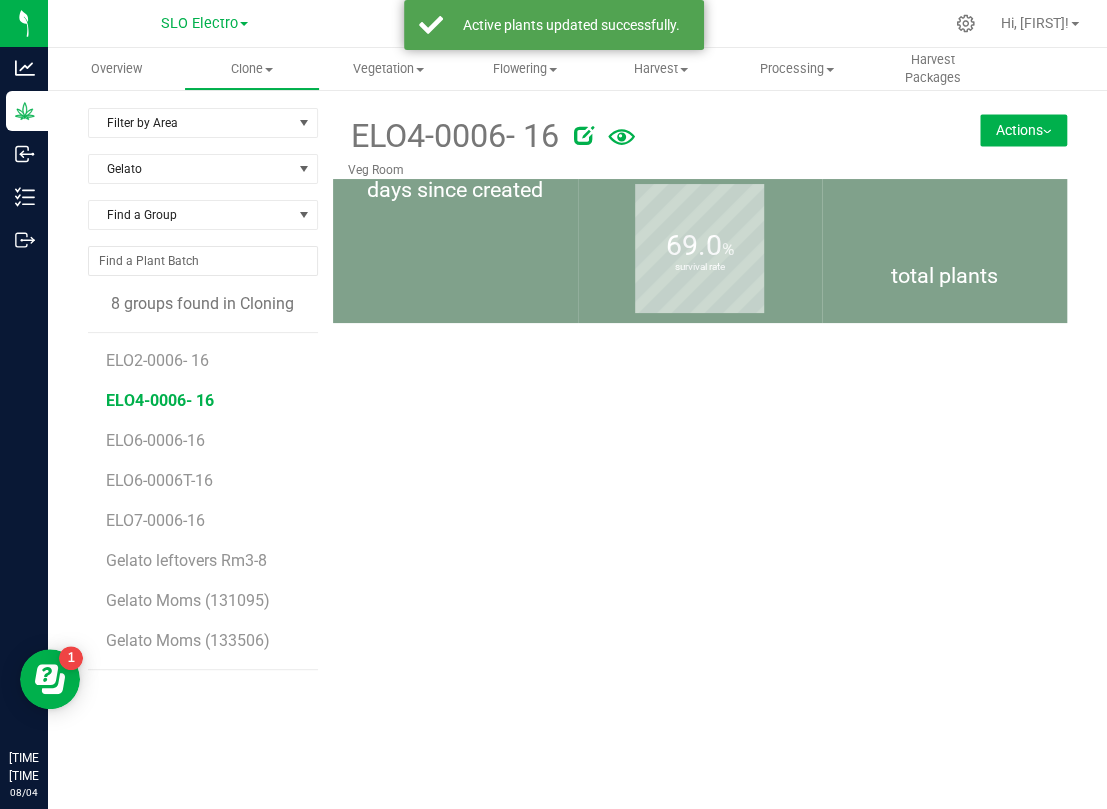 scroll, scrollTop: 0, scrollLeft: 0, axis: both 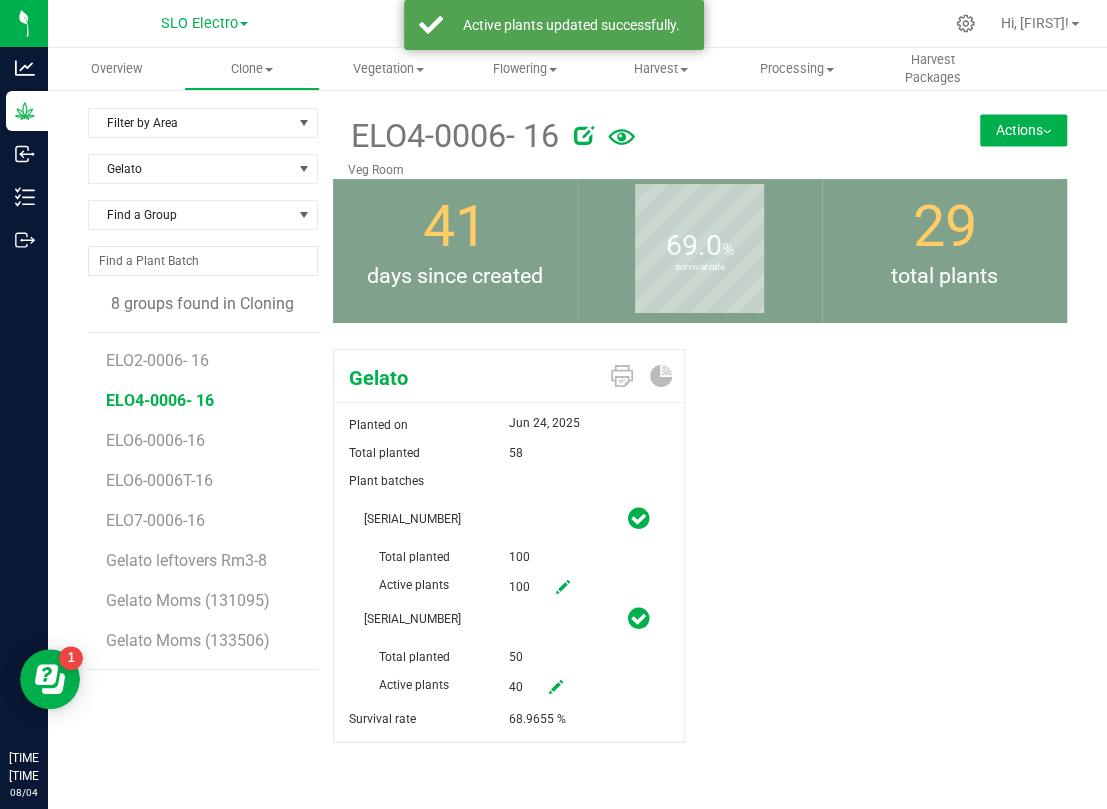 click at bounding box center [556, 687] 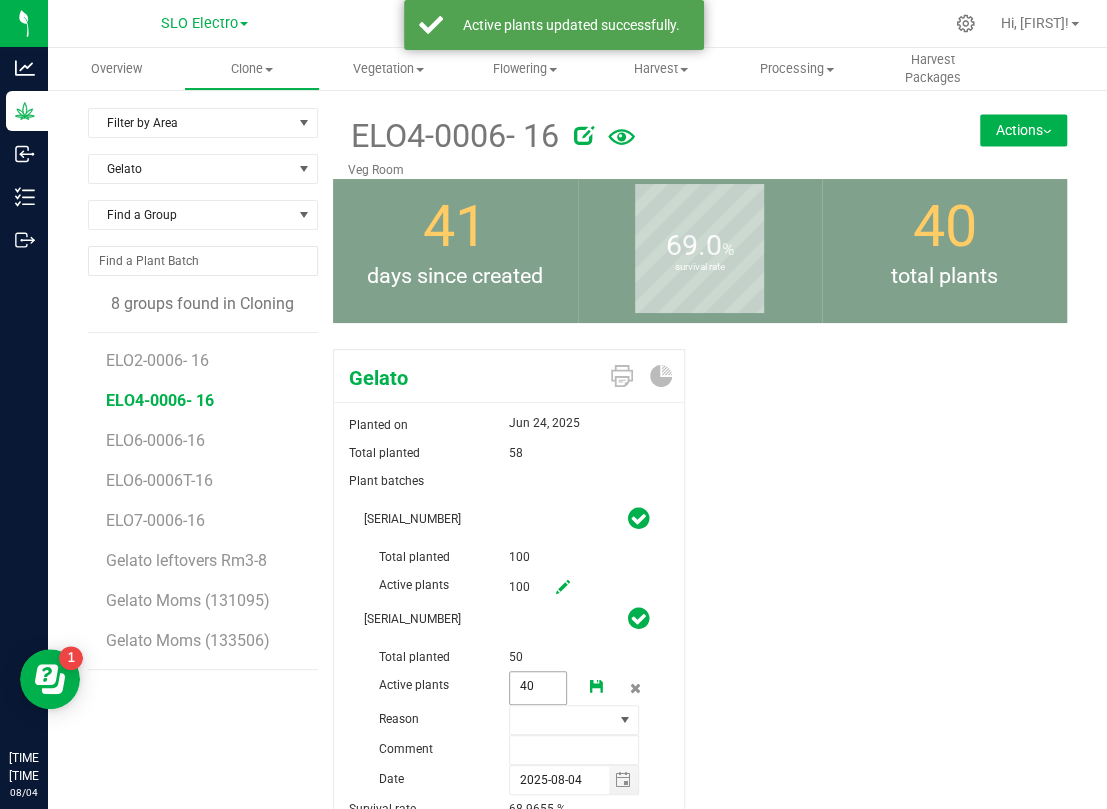 click on "40 40" at bounding box center [538, 688] 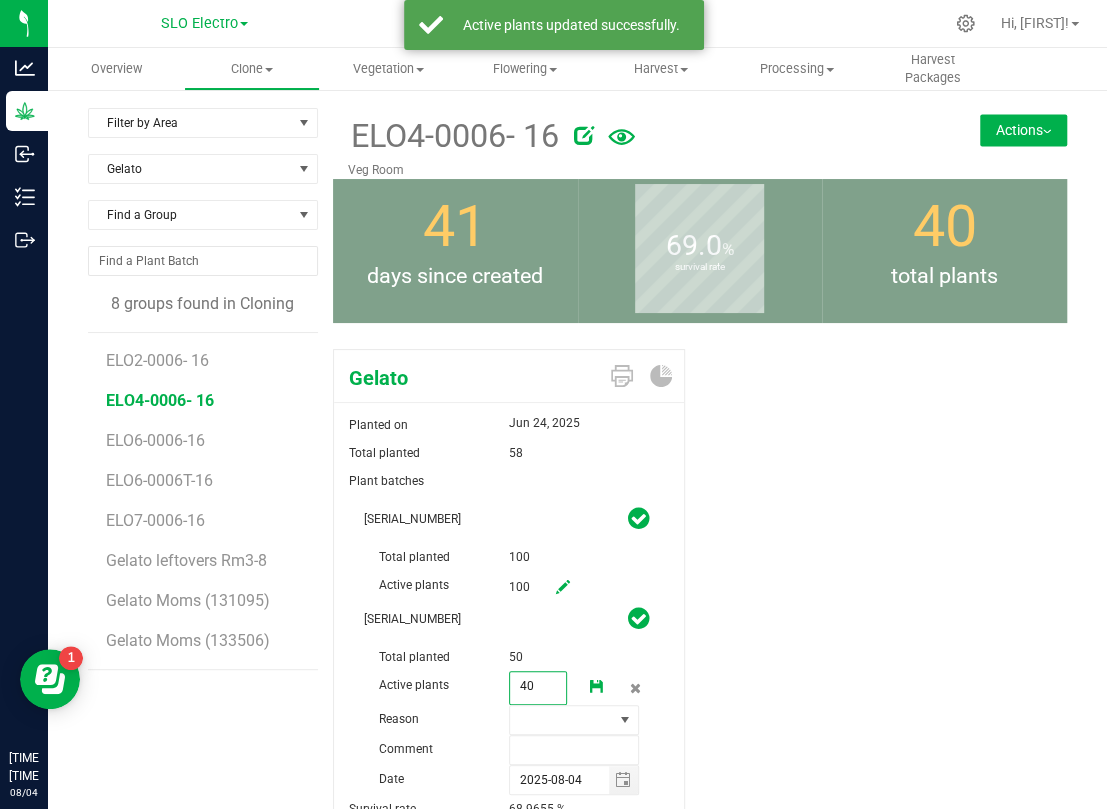 click on "40" at bounding box center [538, 686] 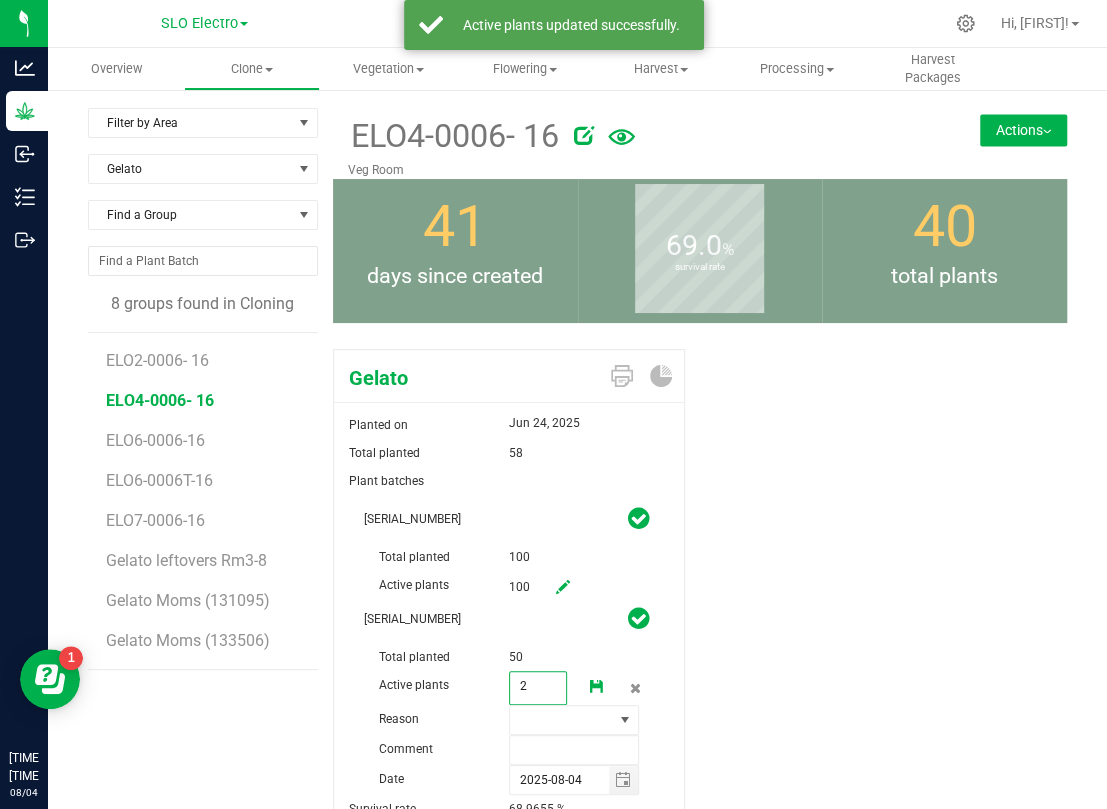 type on "25" 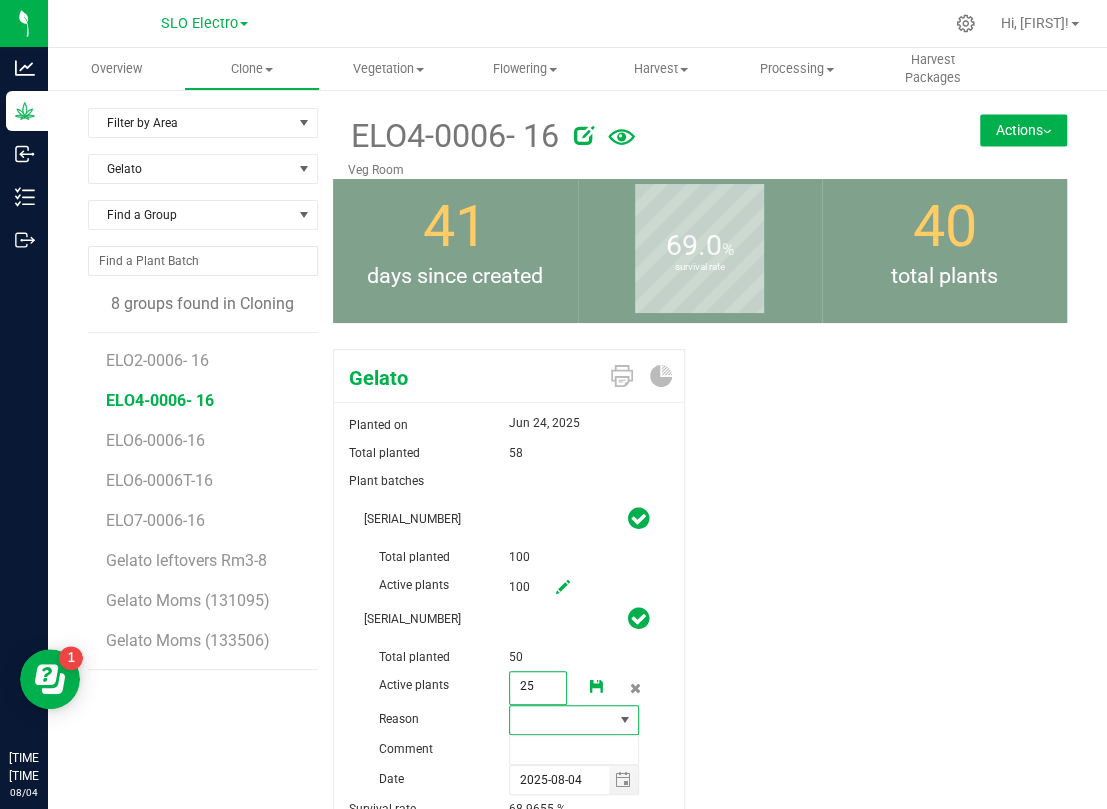 type on "25" 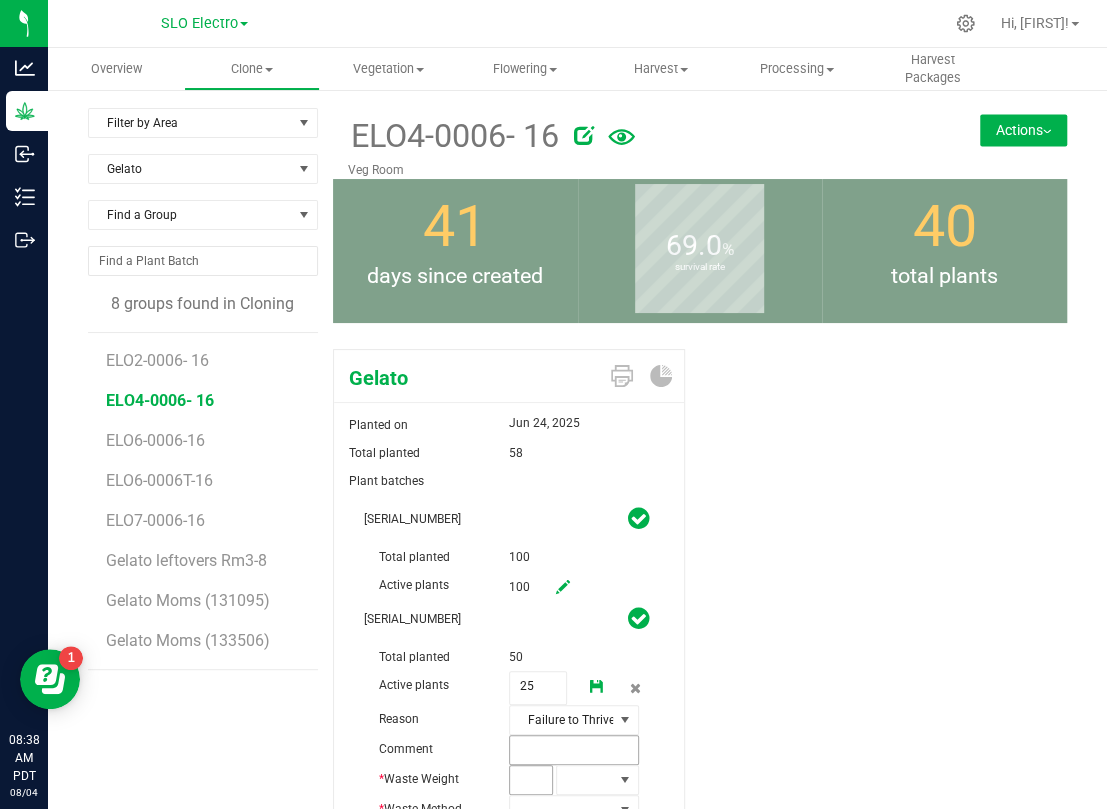 drag, startPoint x: 528, startPoint y: 771, endPoint x: 536, endPoint y: 750, distance: 22.472204 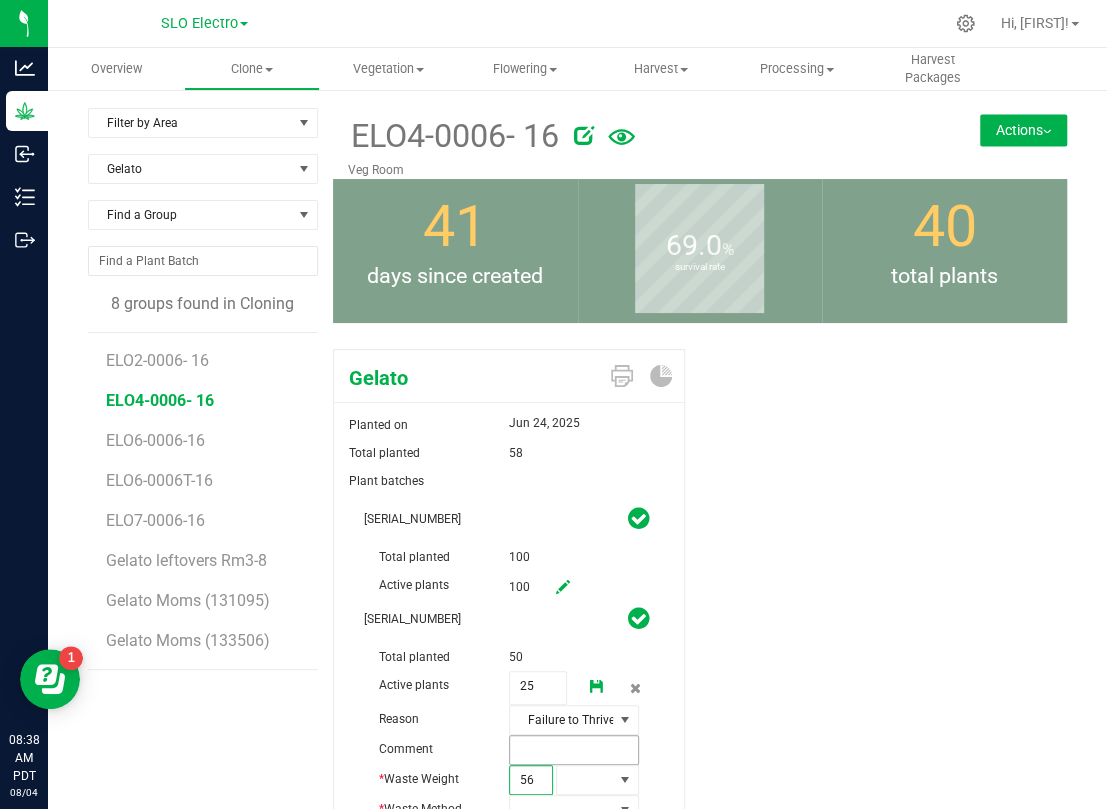 type on "567" 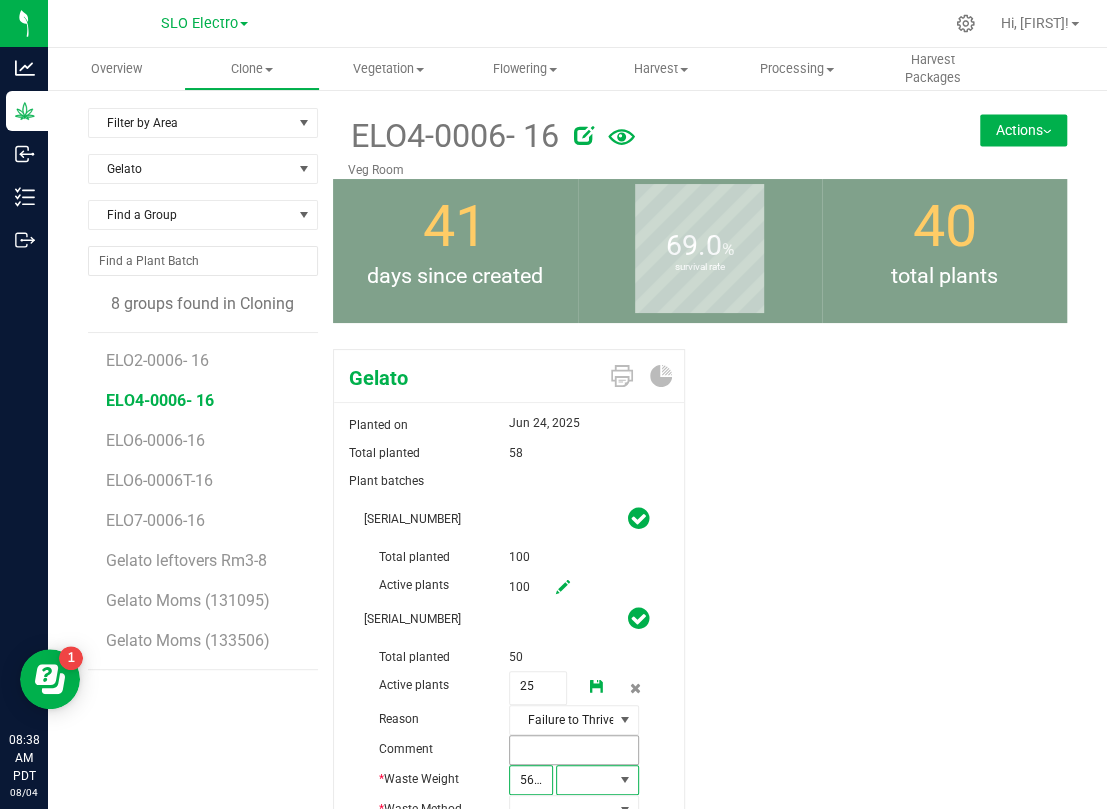 type on "5,670.0000" 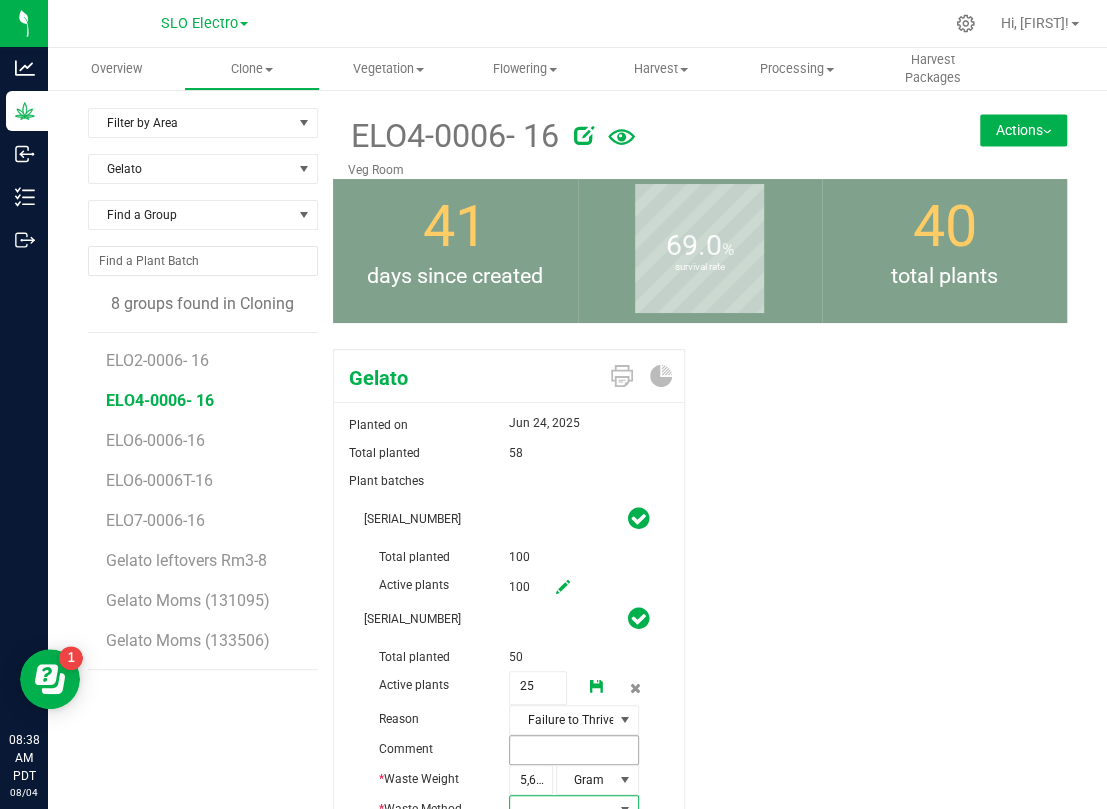 scroll, scrollTop: 14, scrollLeft: 0, axis: vertical 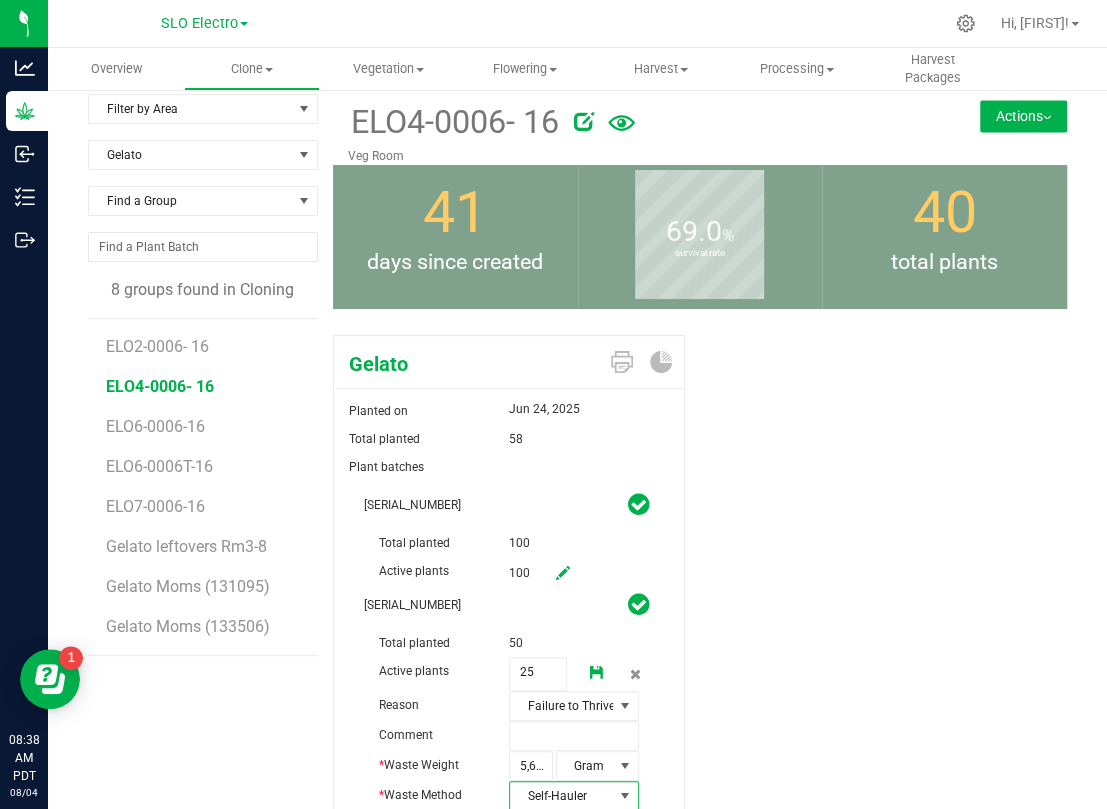 click at bounding box center [597, 673] 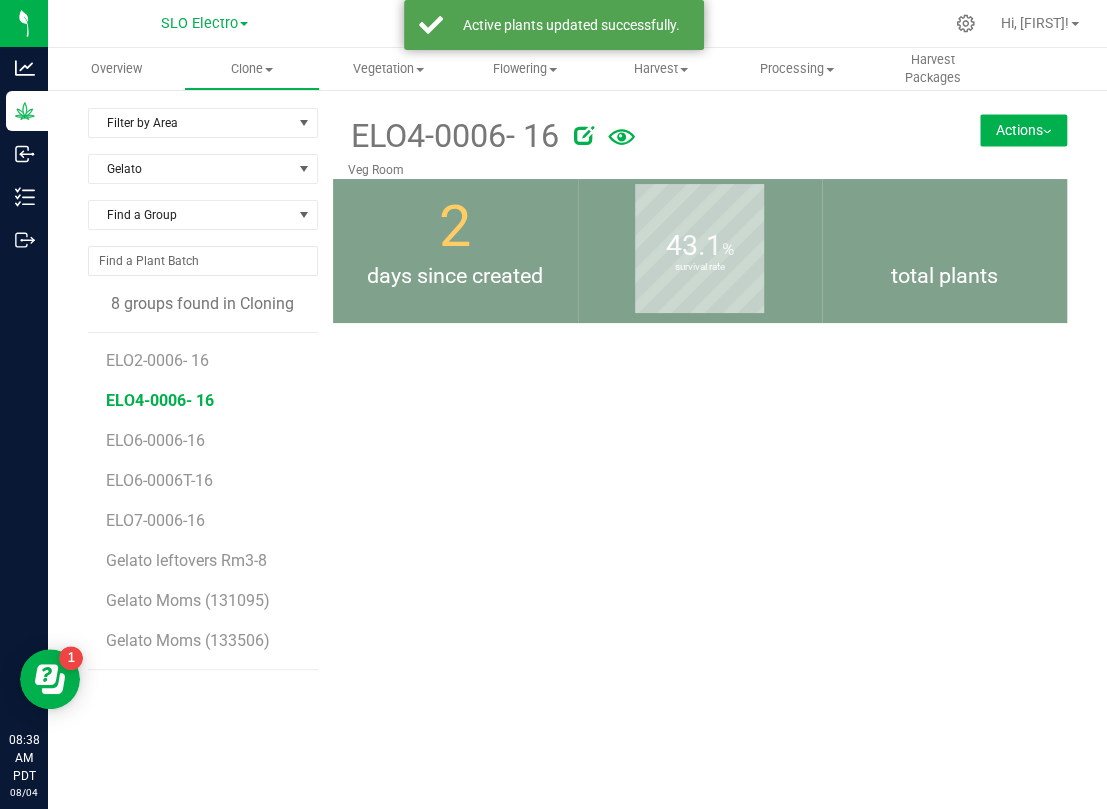 scroll, scrollTop: 0, scrollLeft: 0, axis: both 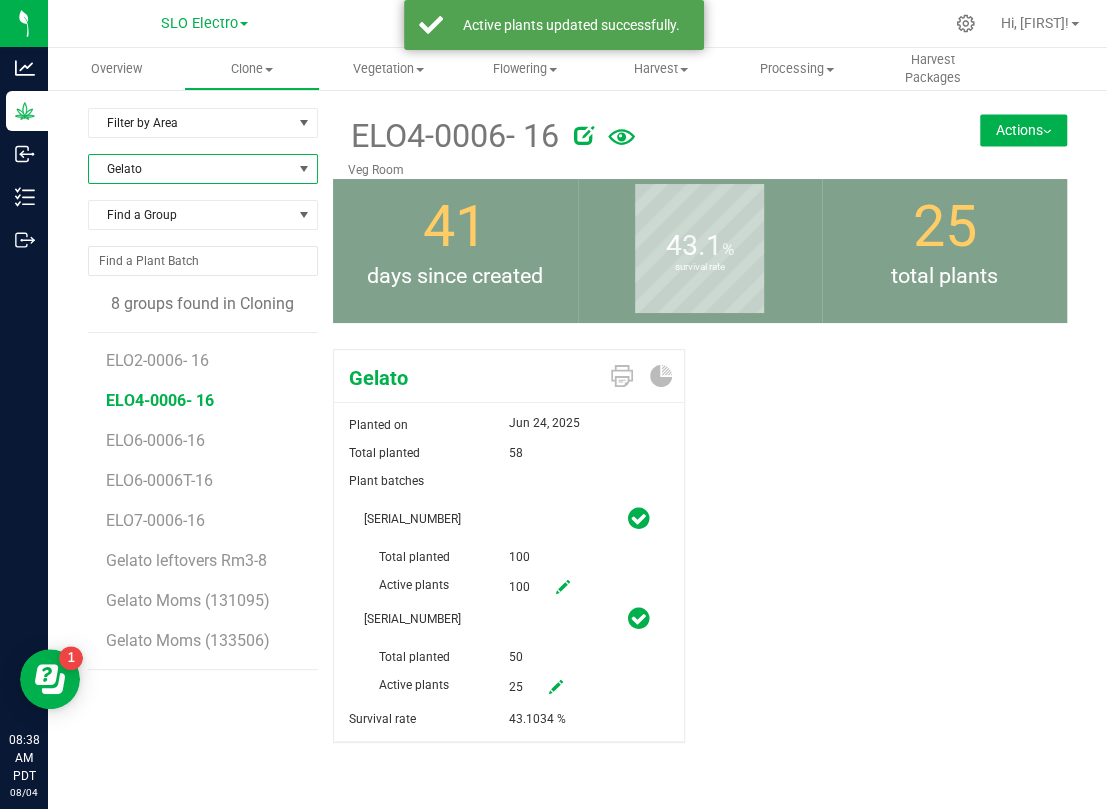click on "Gelato" at bounding box center [190, 169] 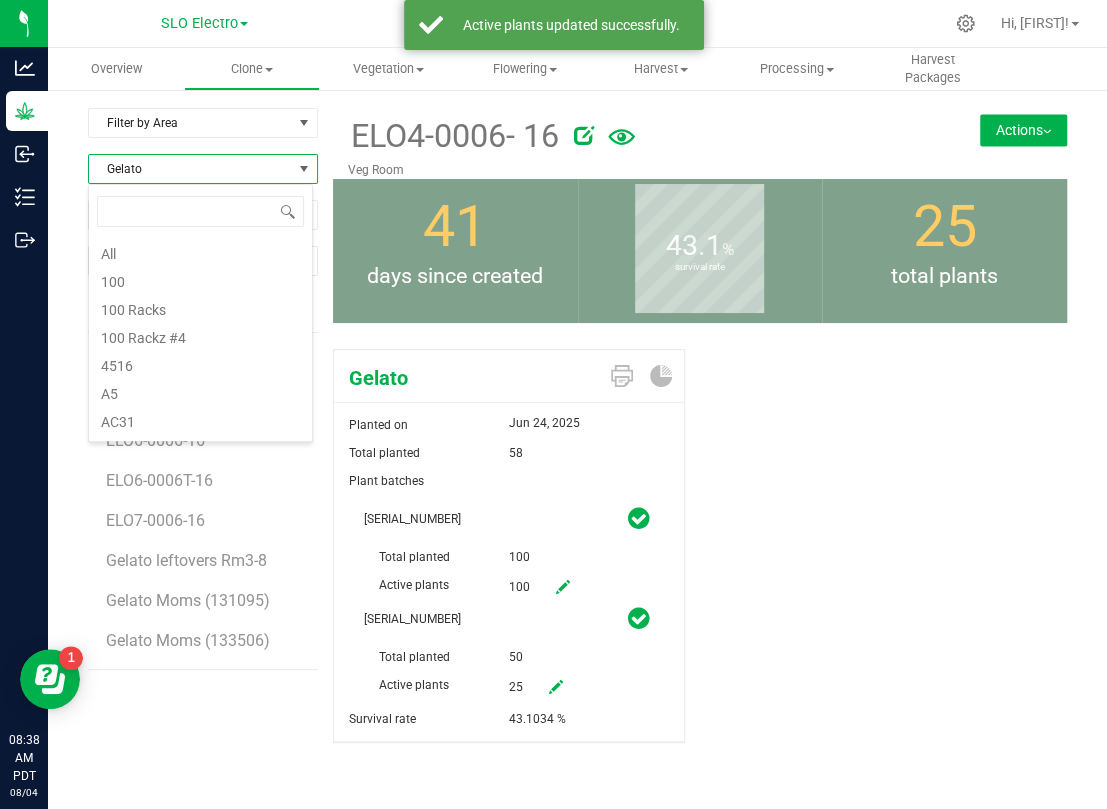 scroll, scrollTop: 2880, scrollLeft: 0, axis: vertical 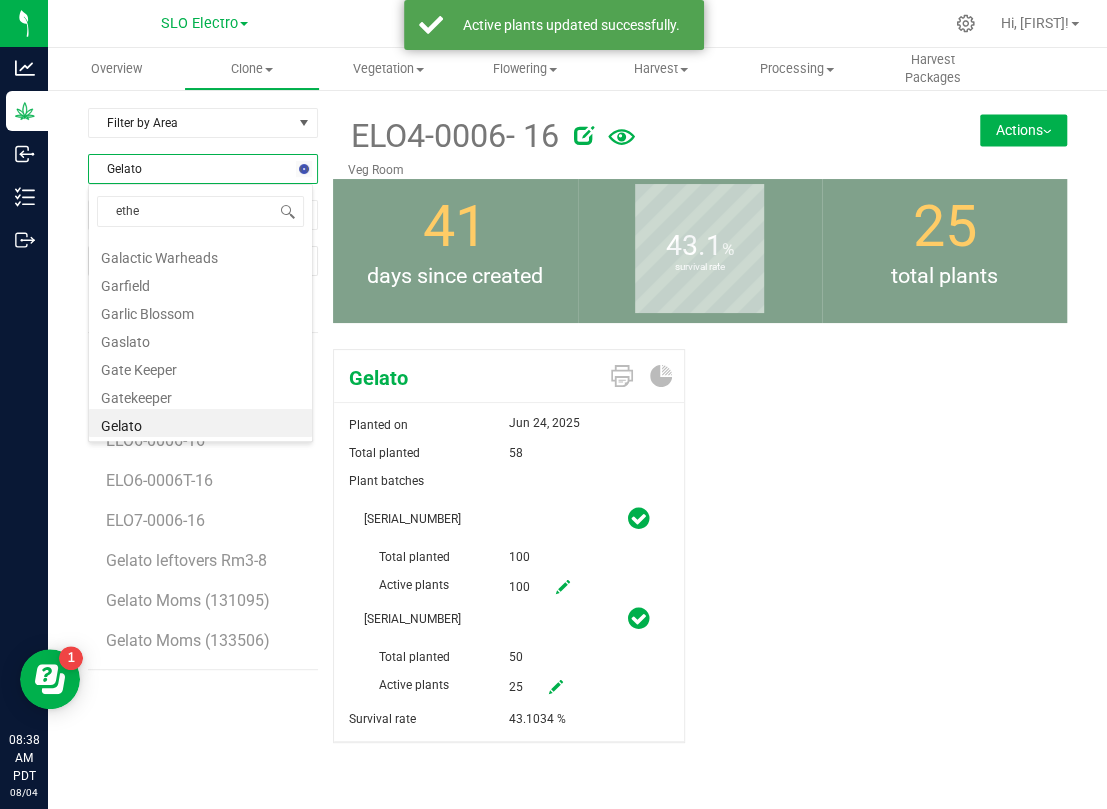 type on "ether" 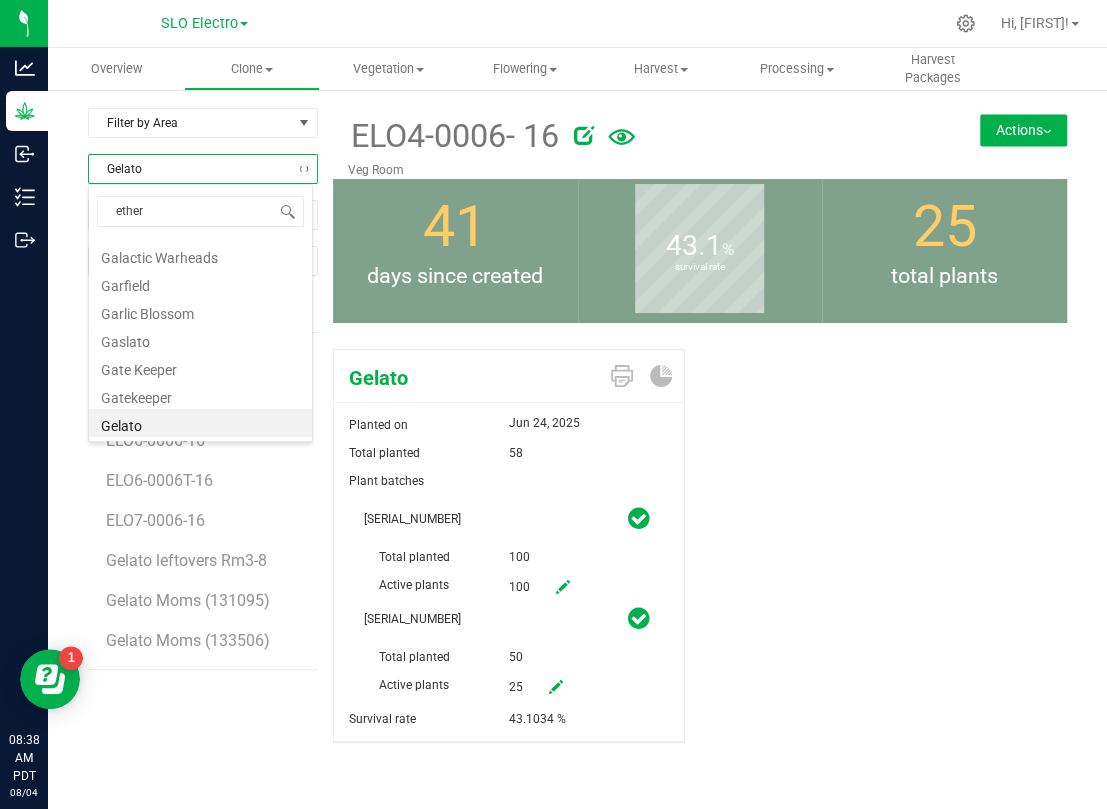 scroll, scrollTop: 0, scrollLeft: 0, axis: both 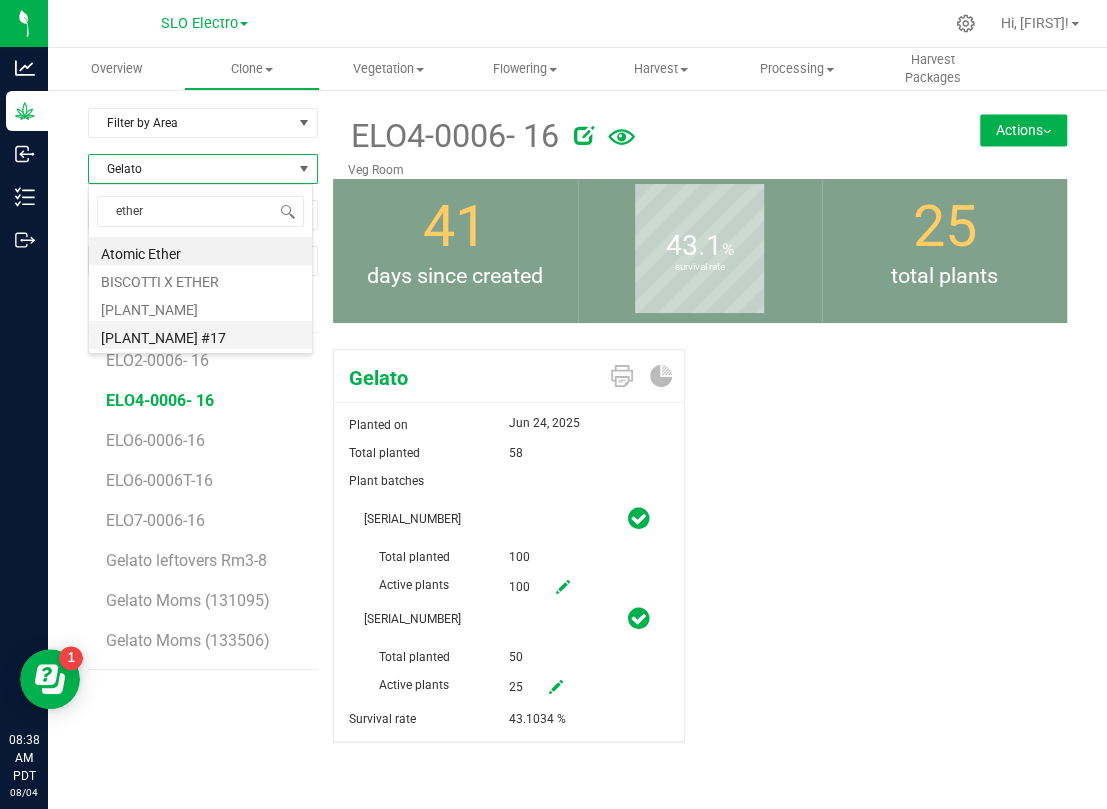 click on "[PLANT_NAME] #17" at bounding box center [200, 335] 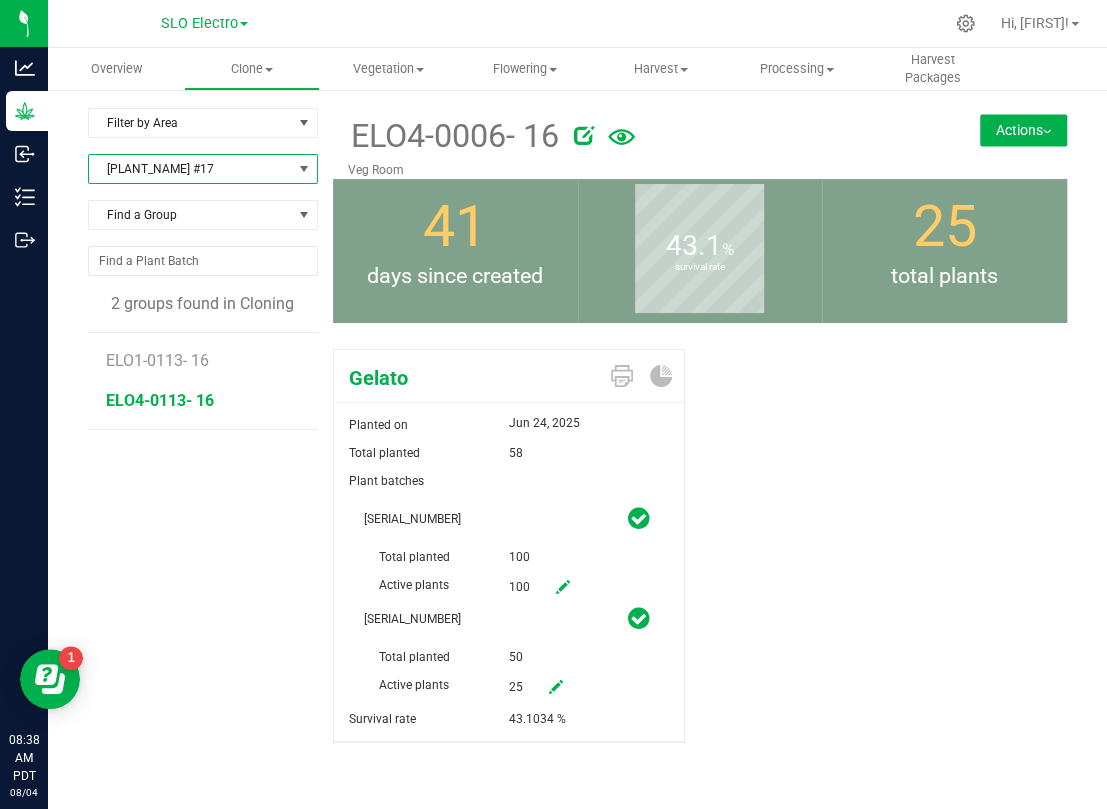 click on "ELO4-0113- 16" at bounding box center (160, 400) 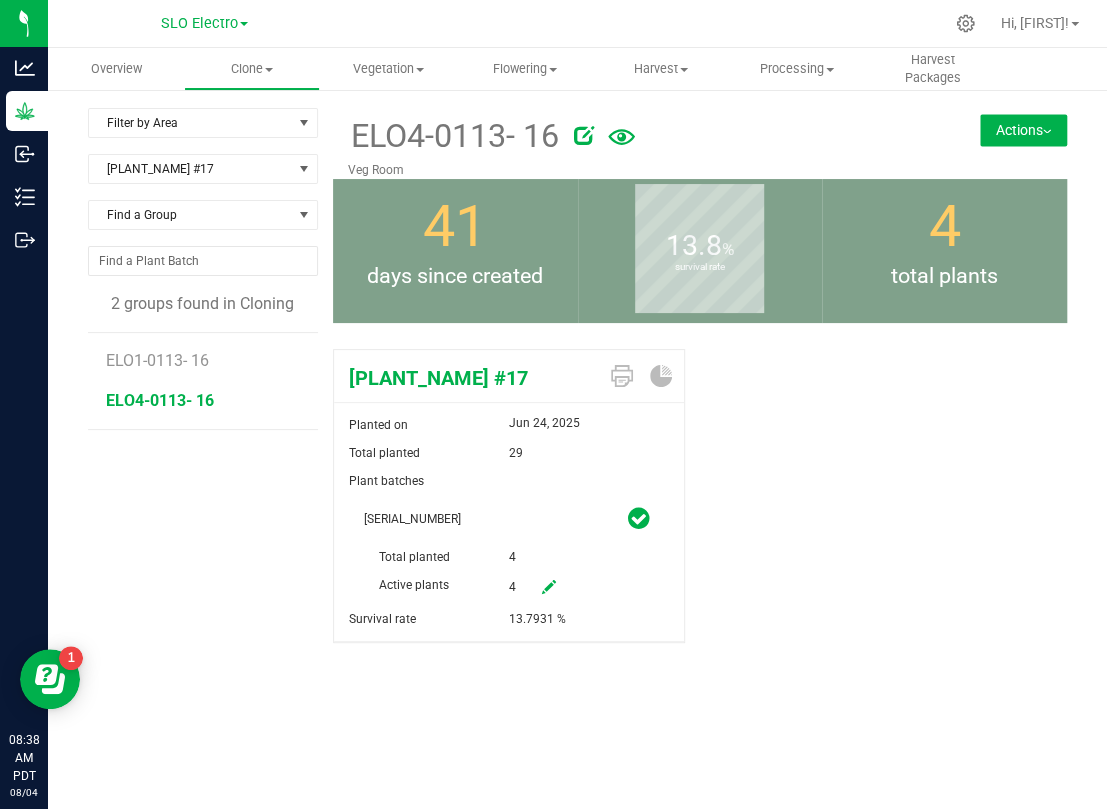 click at bounding box center (549, 587) 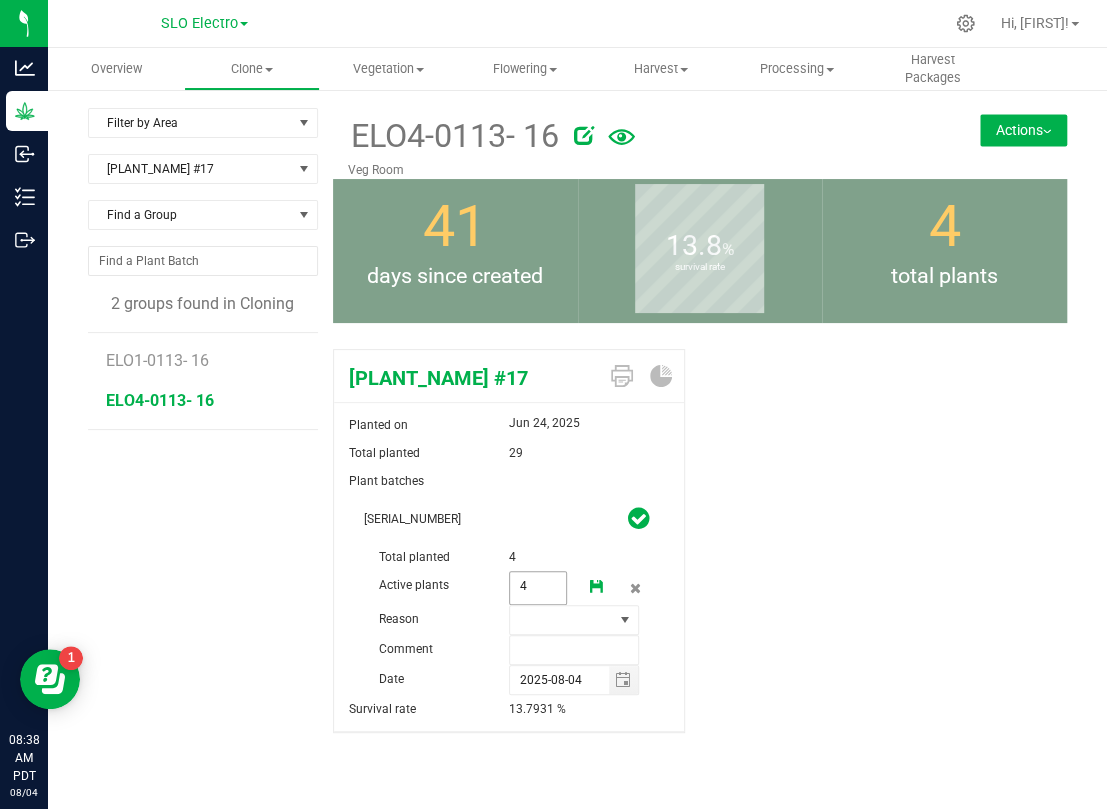 click on "4 4" at bounding box center [538, 588] 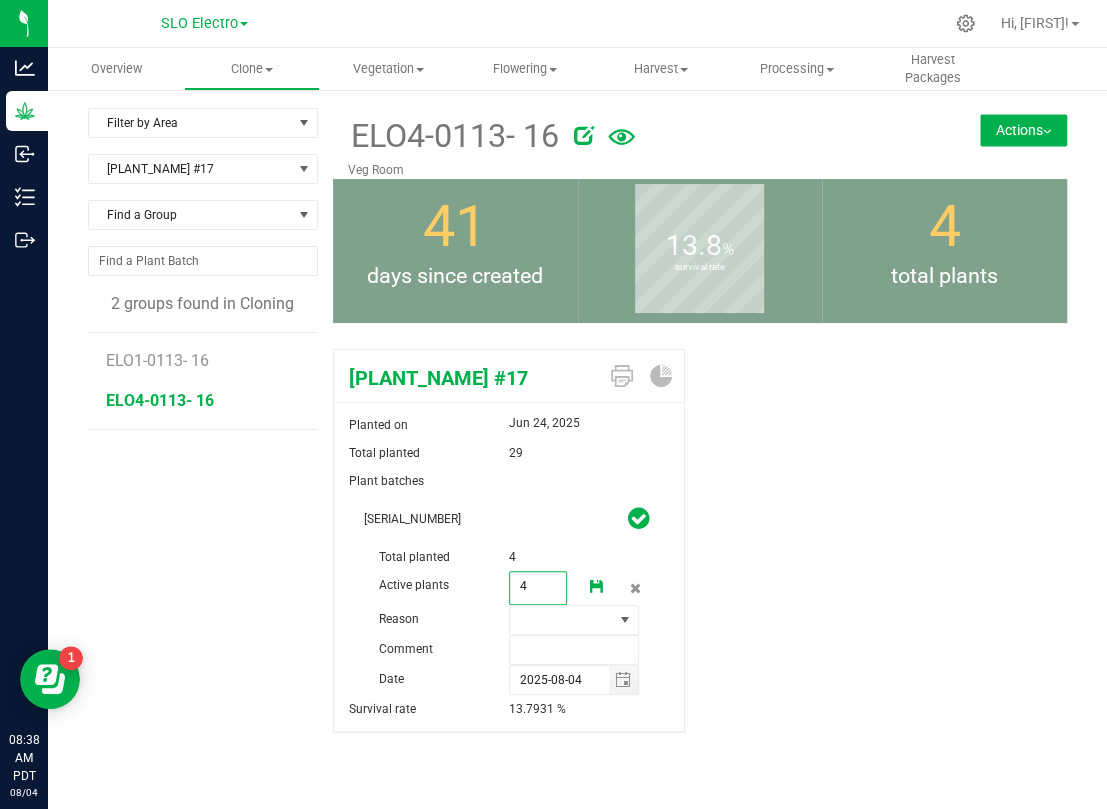 click on "4" at bounding box center (538, 586) 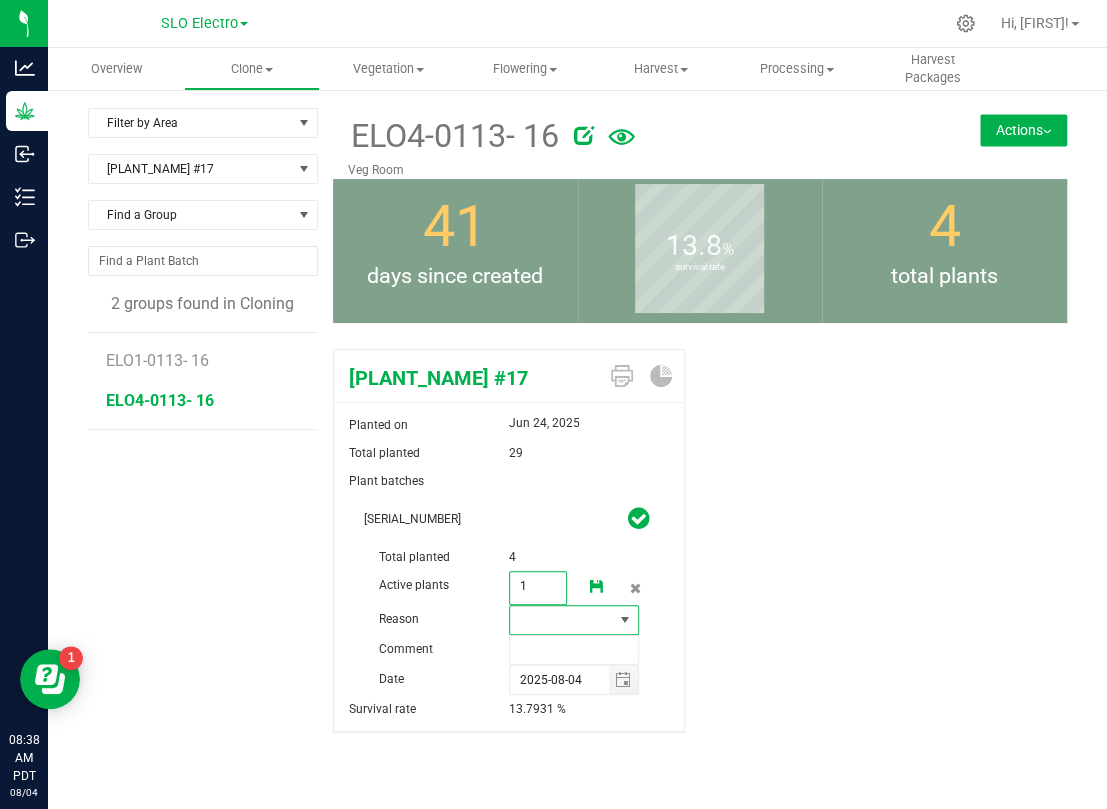 type on "1" 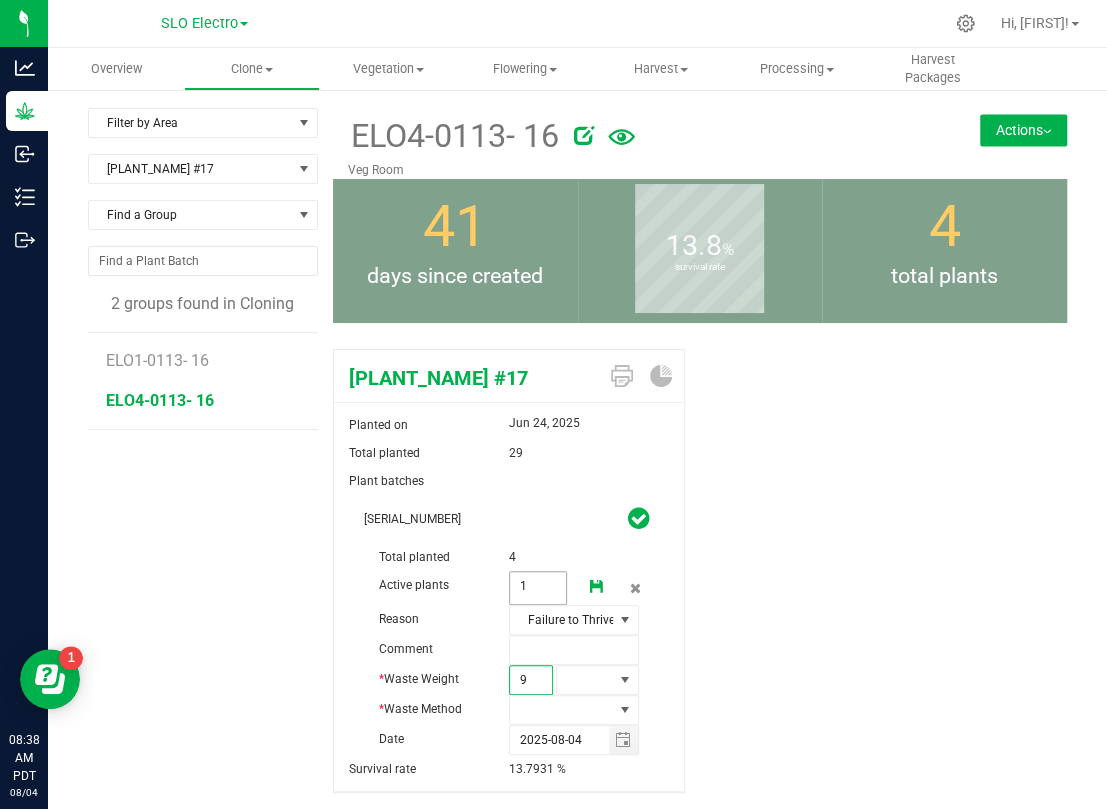 type on "90" 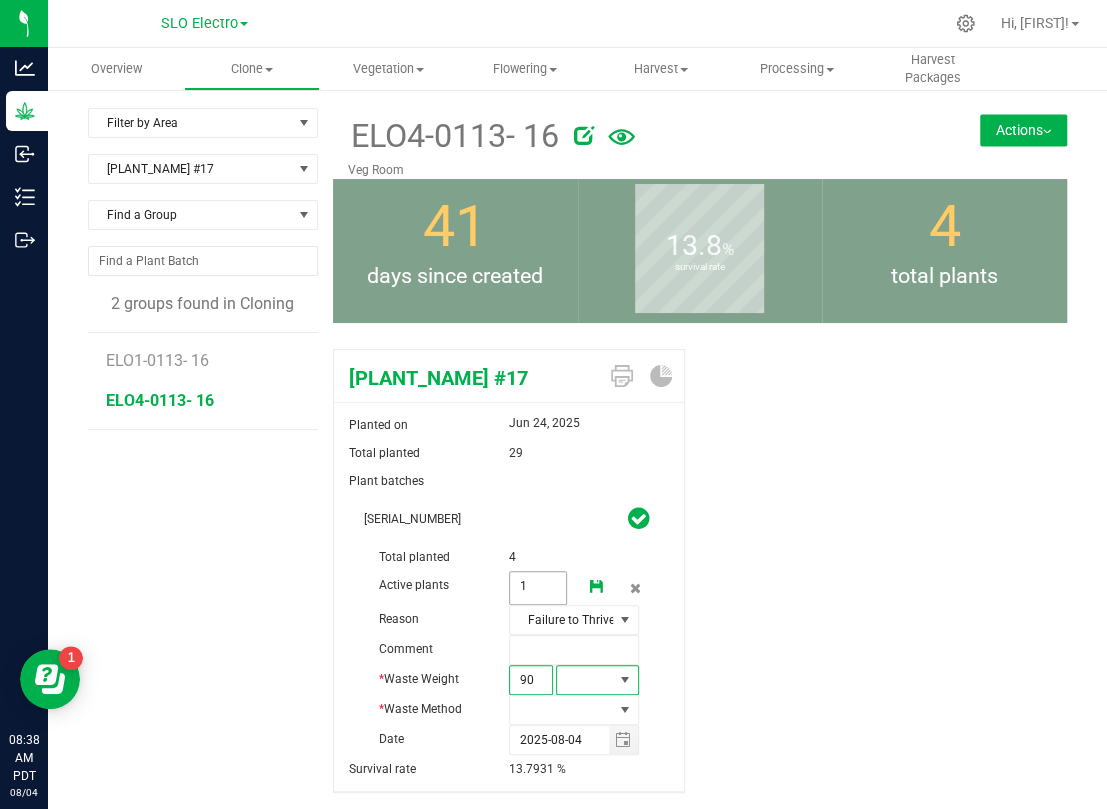 type on "90.0000" 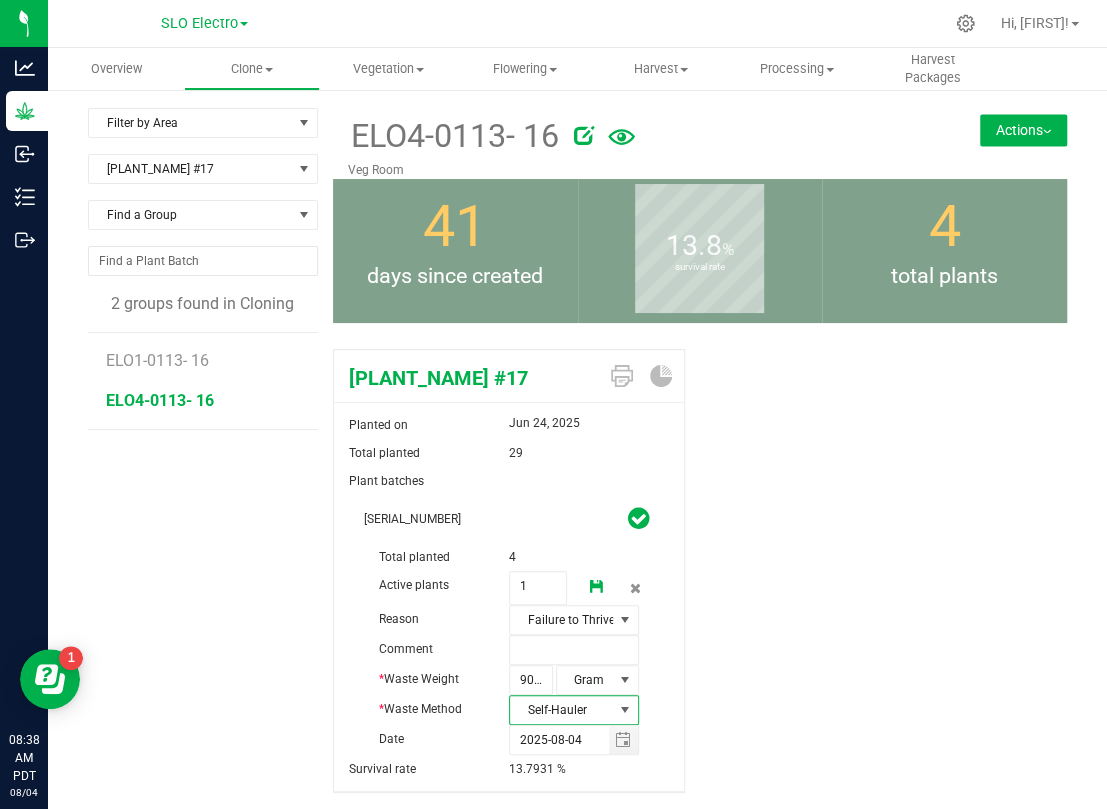 click at bounding box center (597, 587) 